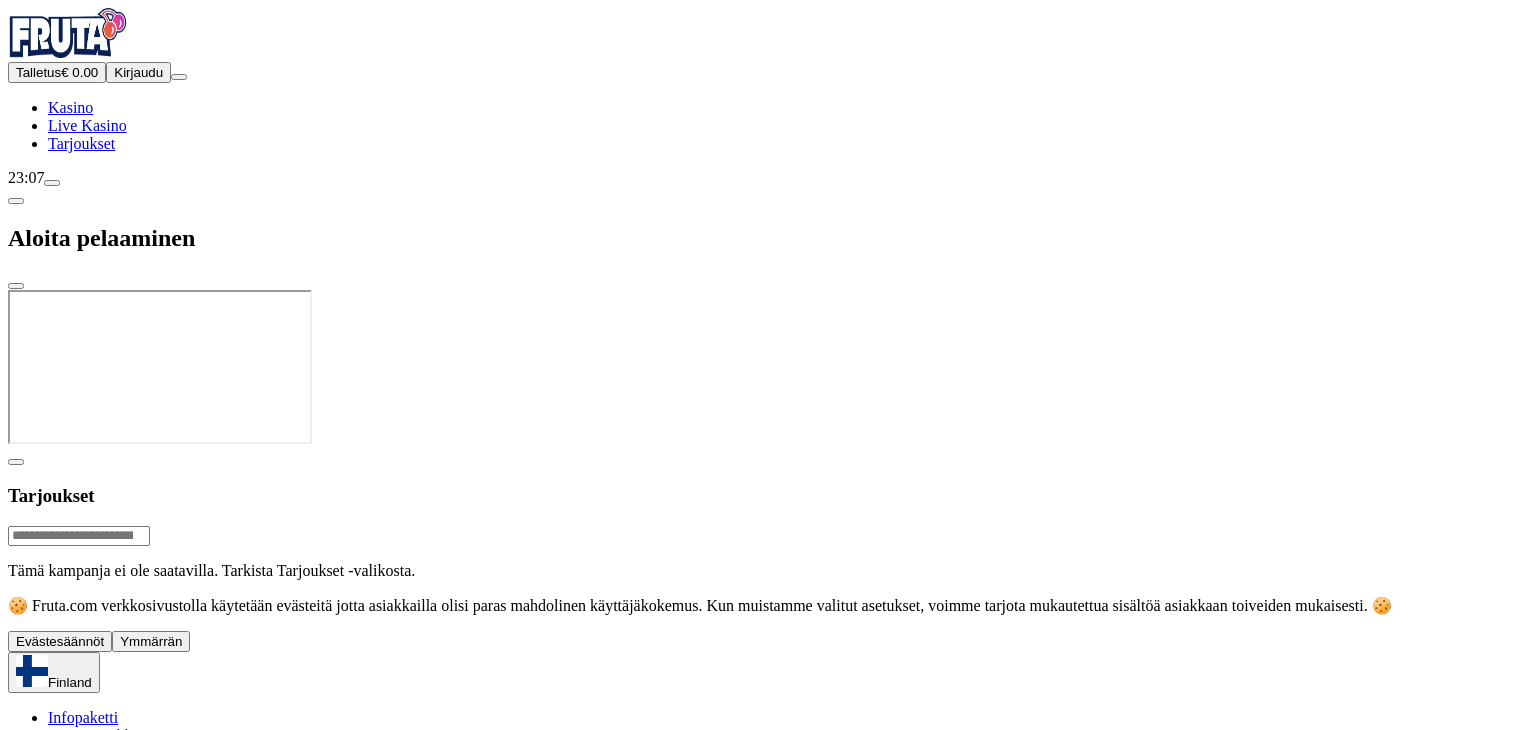 scroll, scrollTop: 0, scrollLeft: 0, axis: both 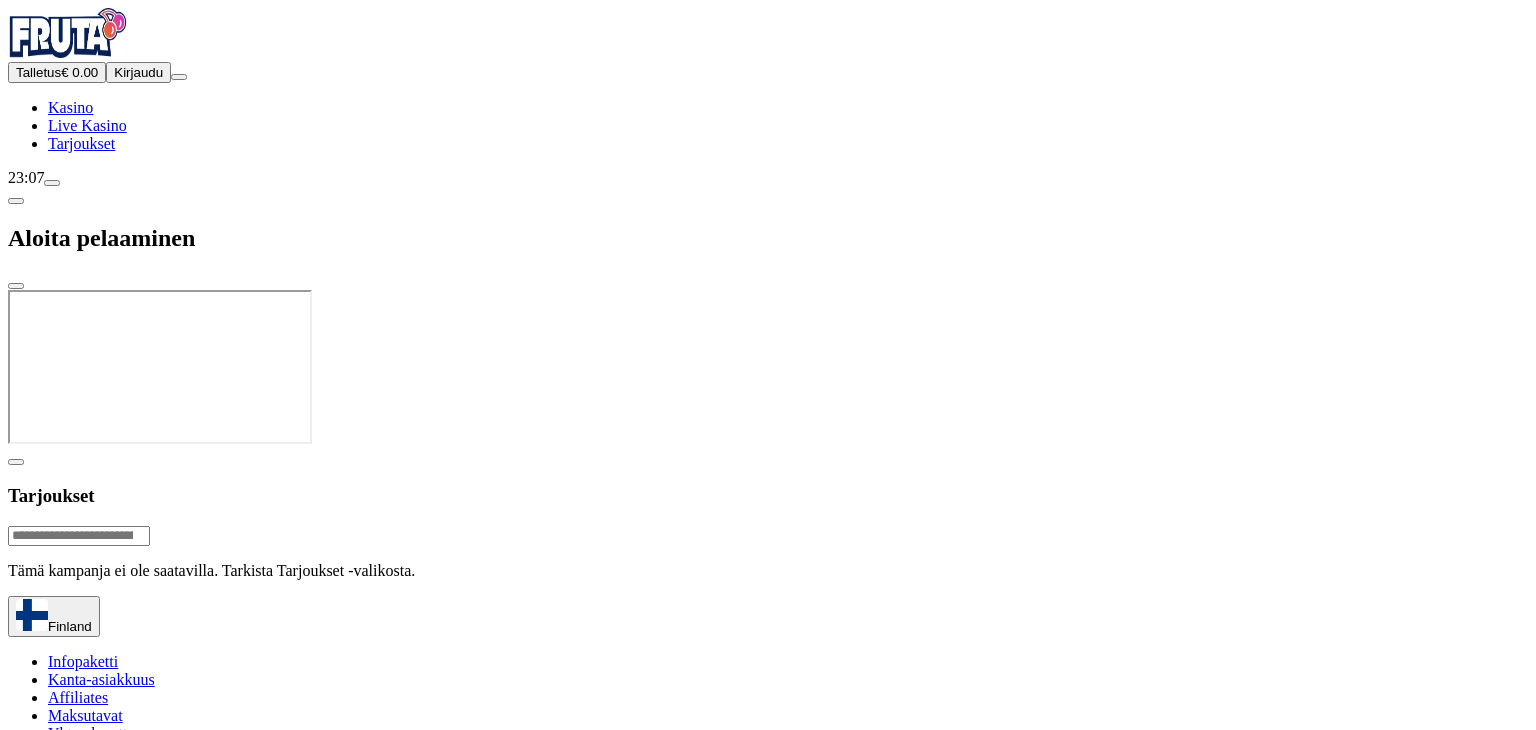 click on "Kirjaudu" at bounding box center (138, 72) 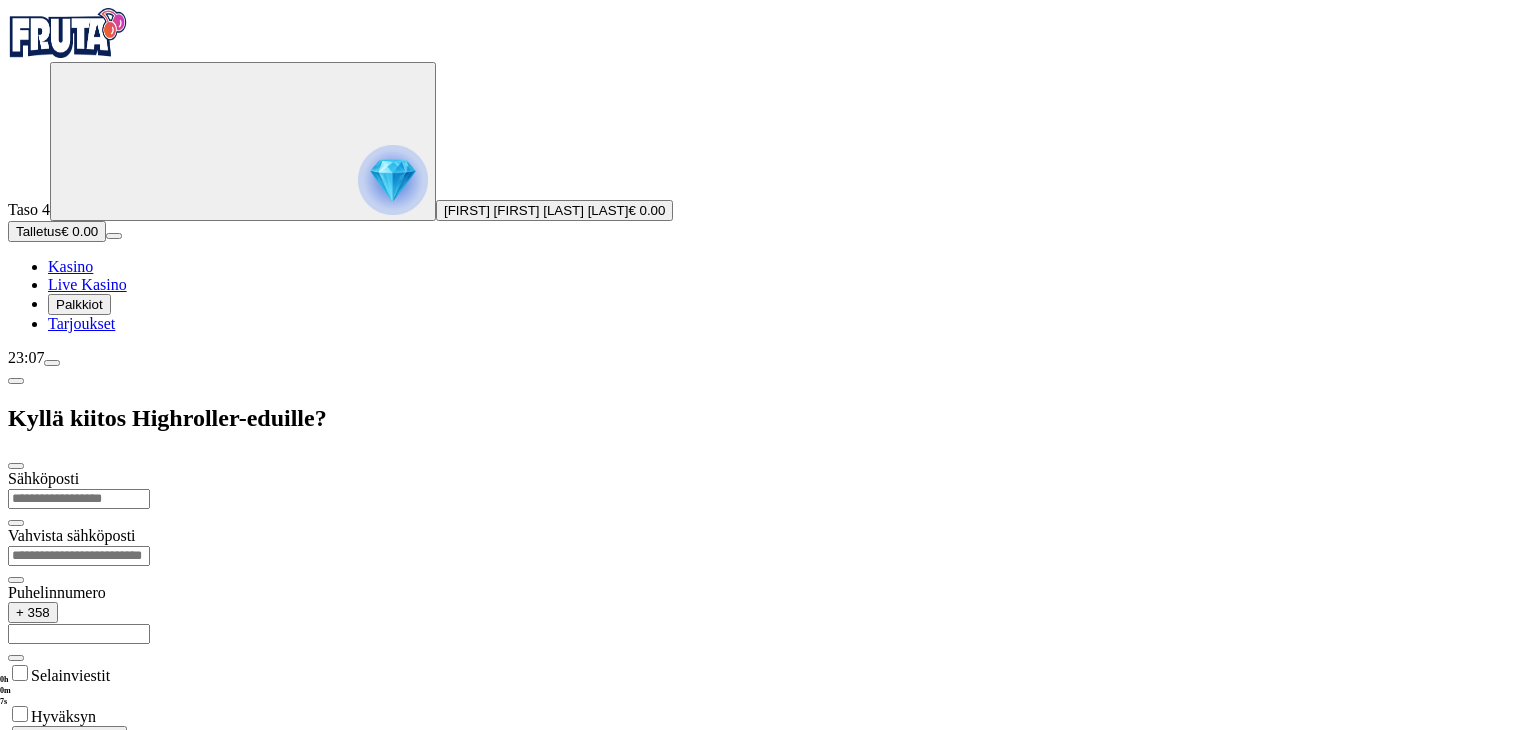 click at bounding box center [768, 818] 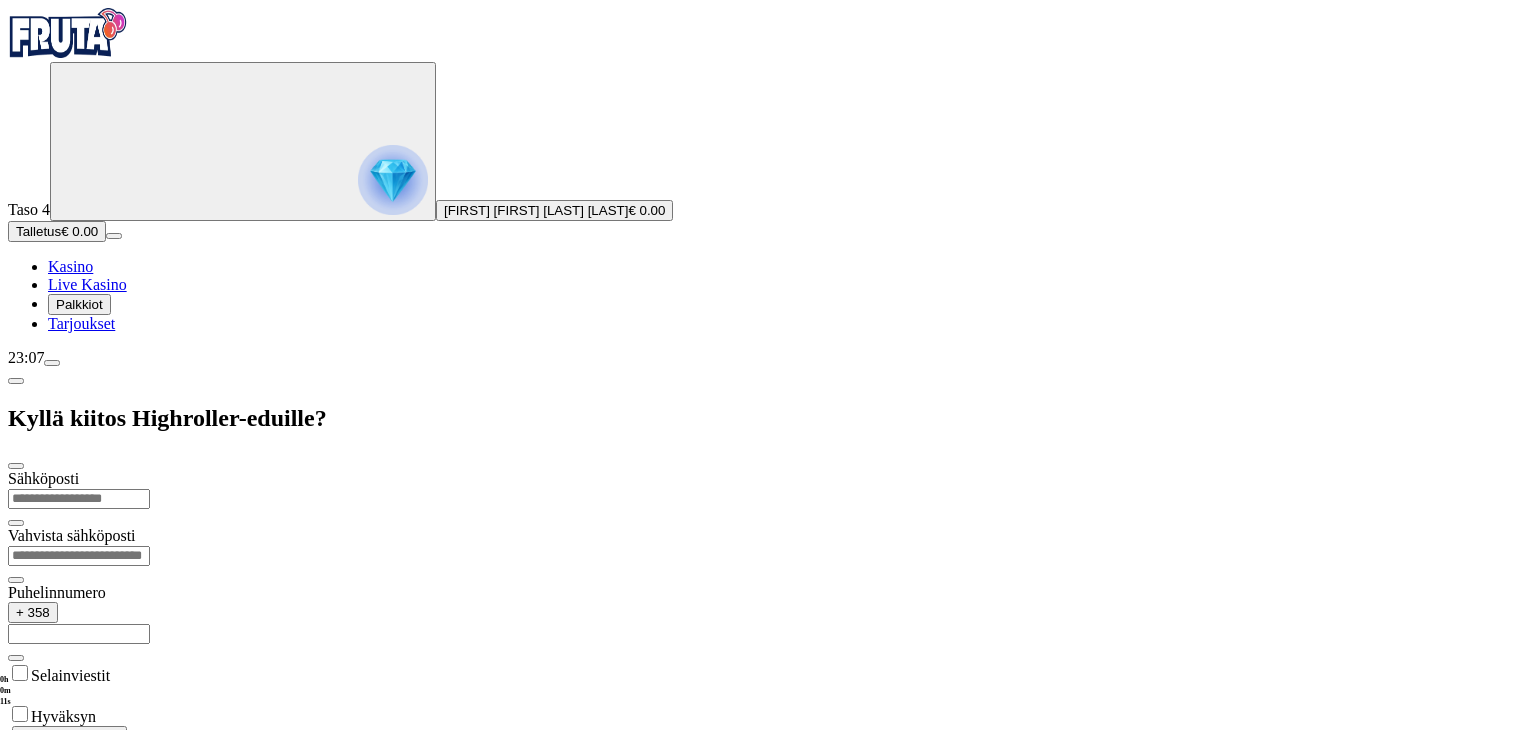 click on "Palkkiot" at bounding box center (79, 304) 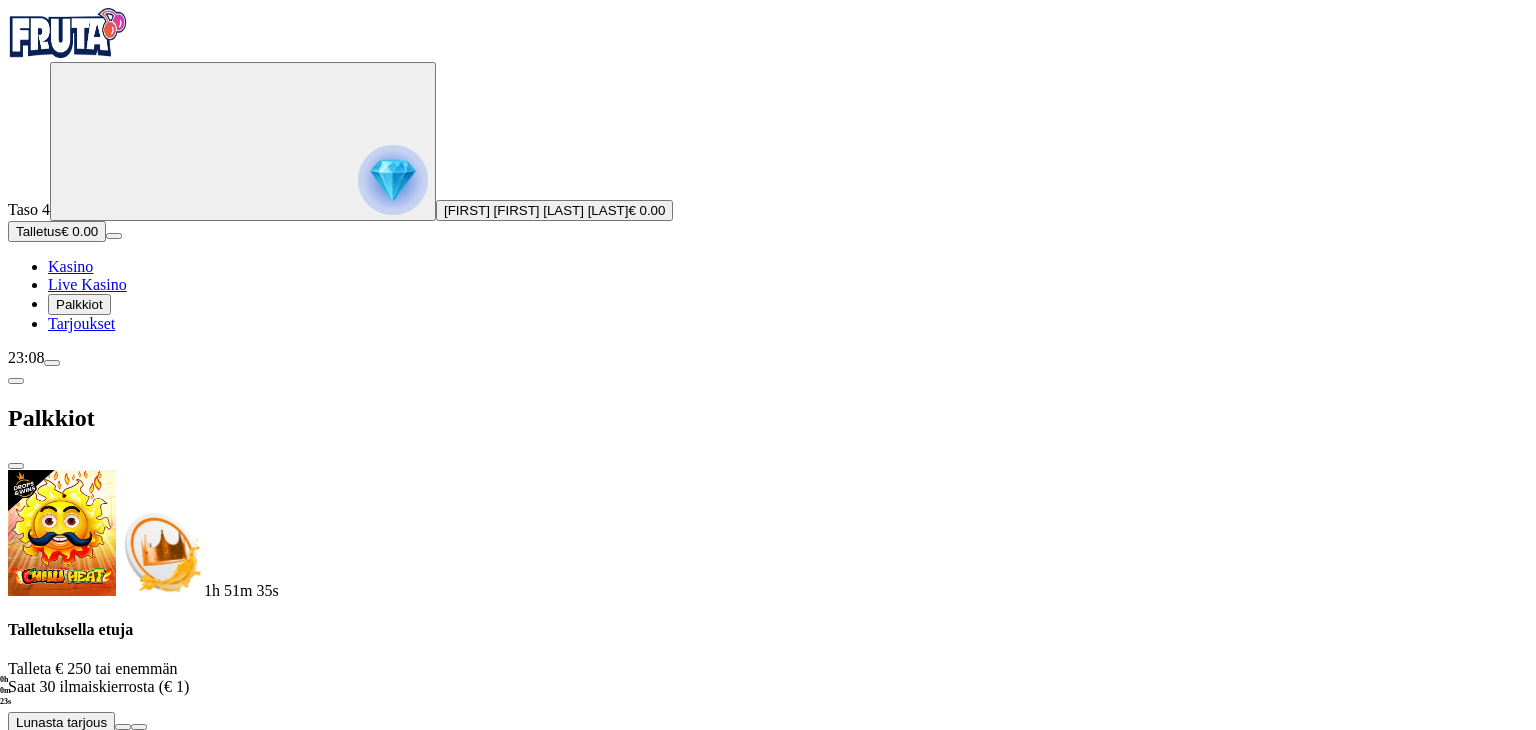 scroll, scrollTop: 152, scrollLeft: 0, axis: vertical 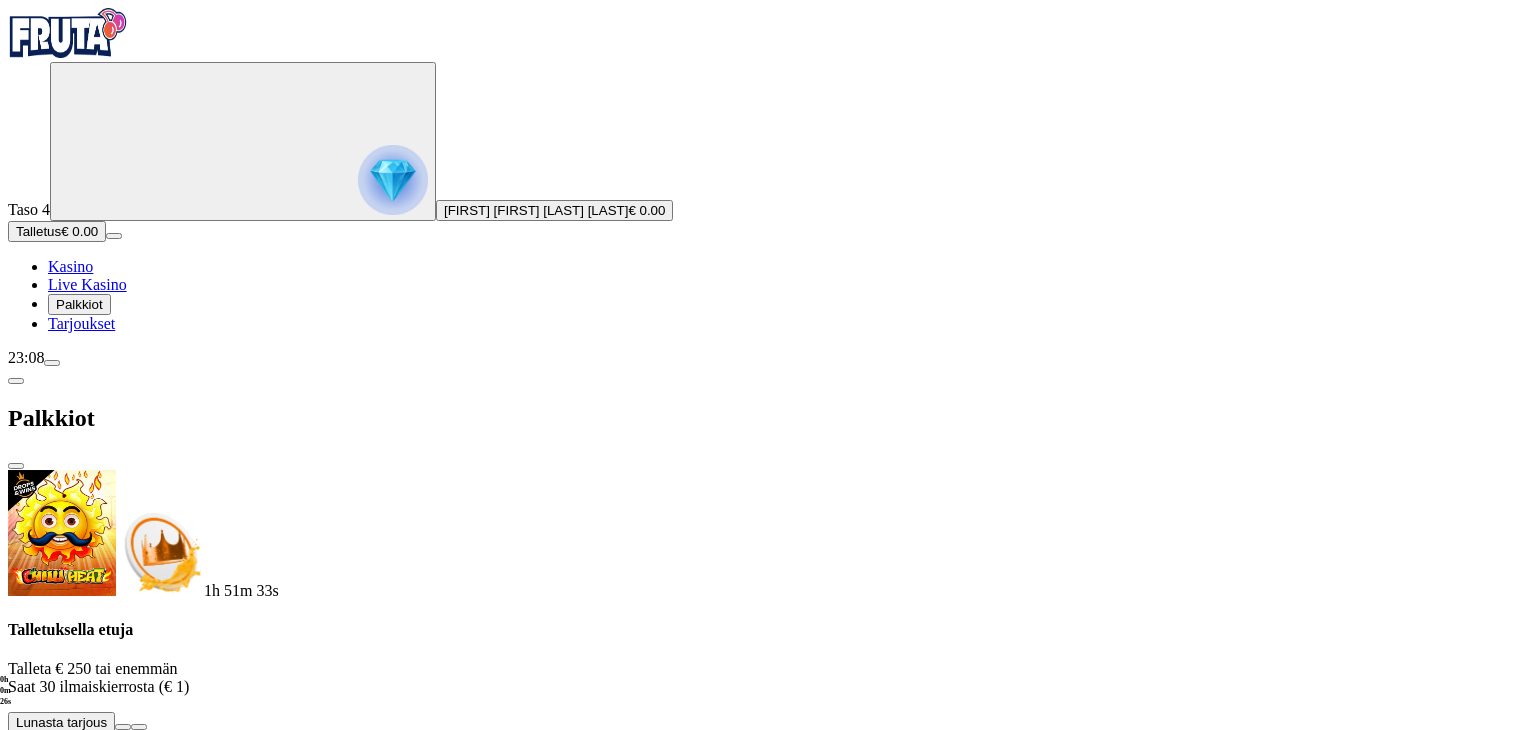 click at bounding box center [123, 1518] 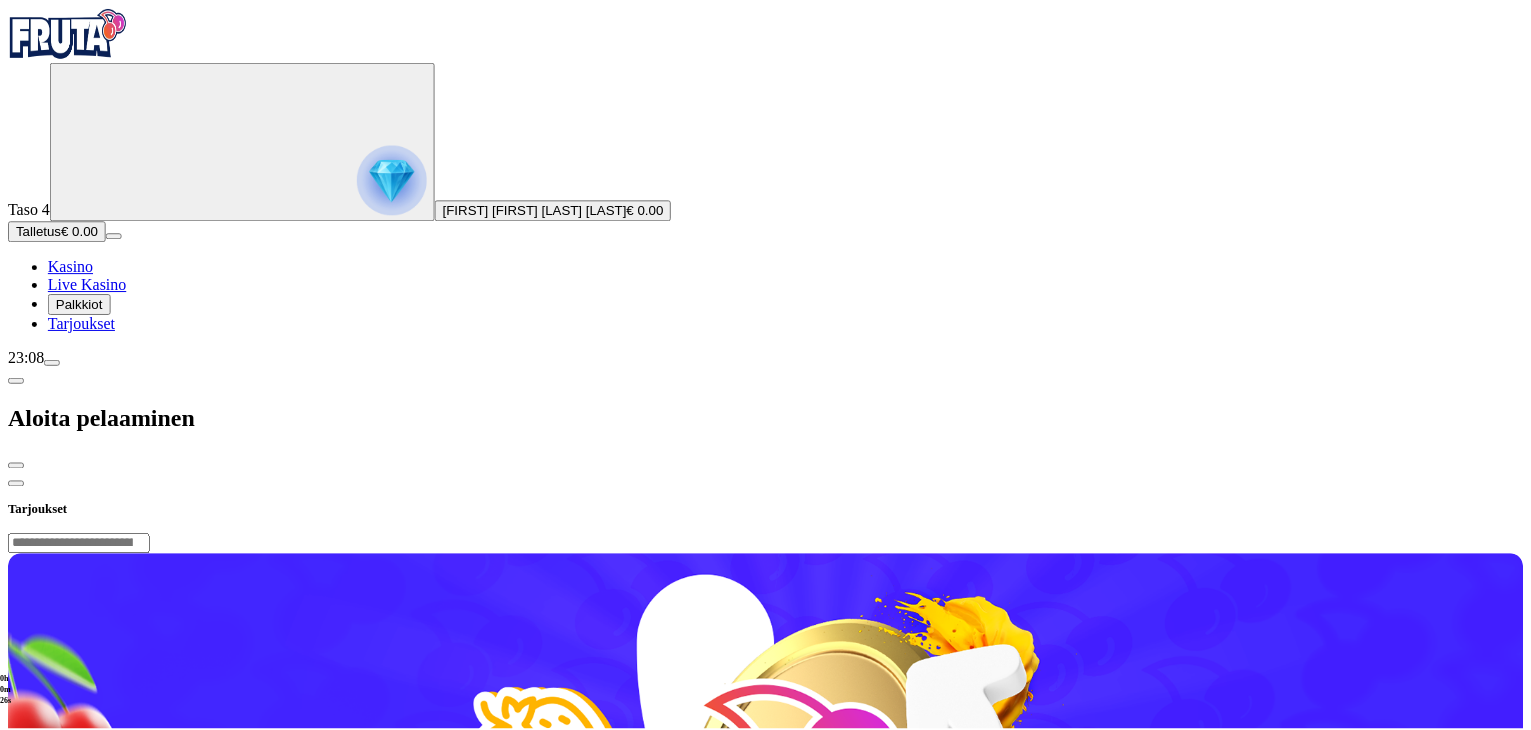 scroll, scrollTop: 0, scrollLeft: 0, axis: both 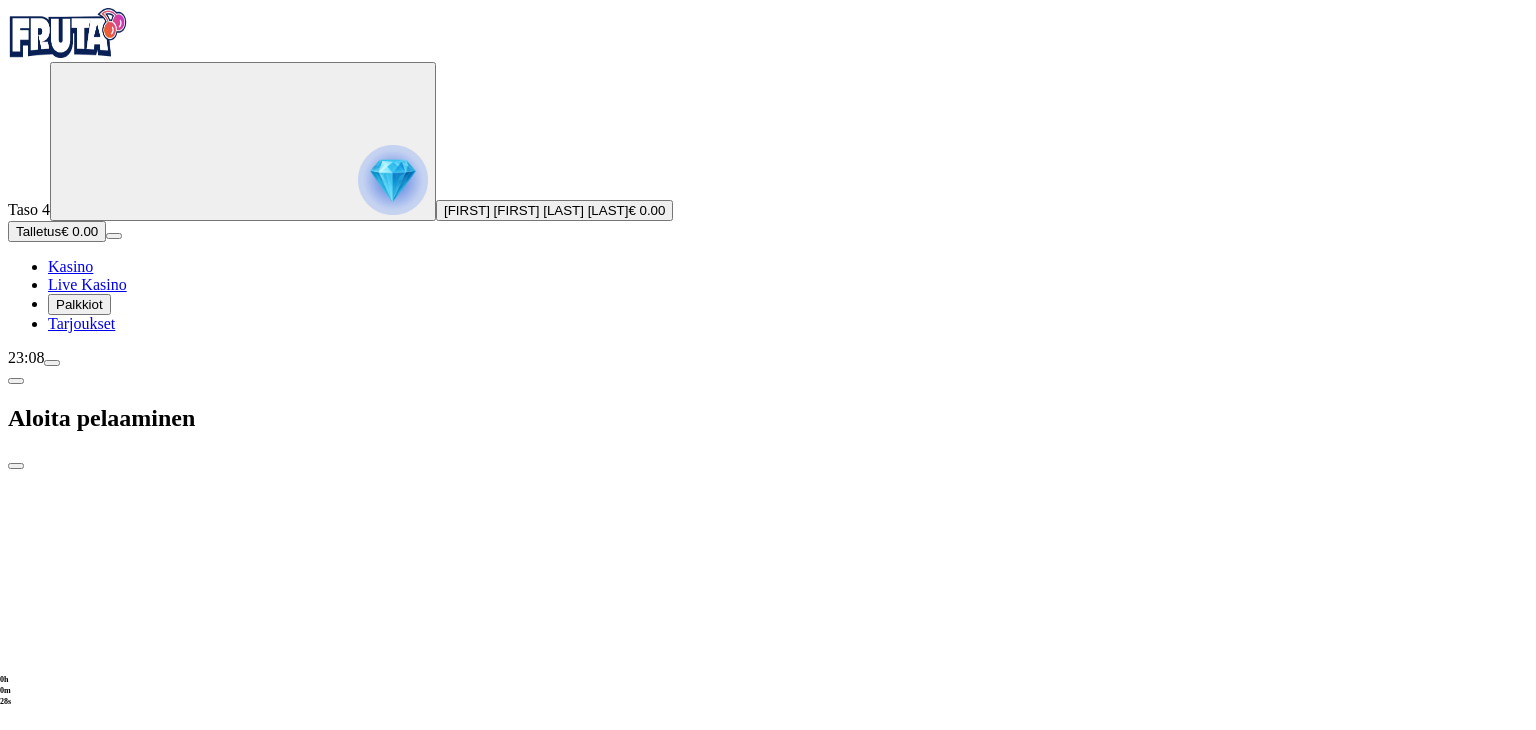 click on "***" at bounding box center (79, 1878) 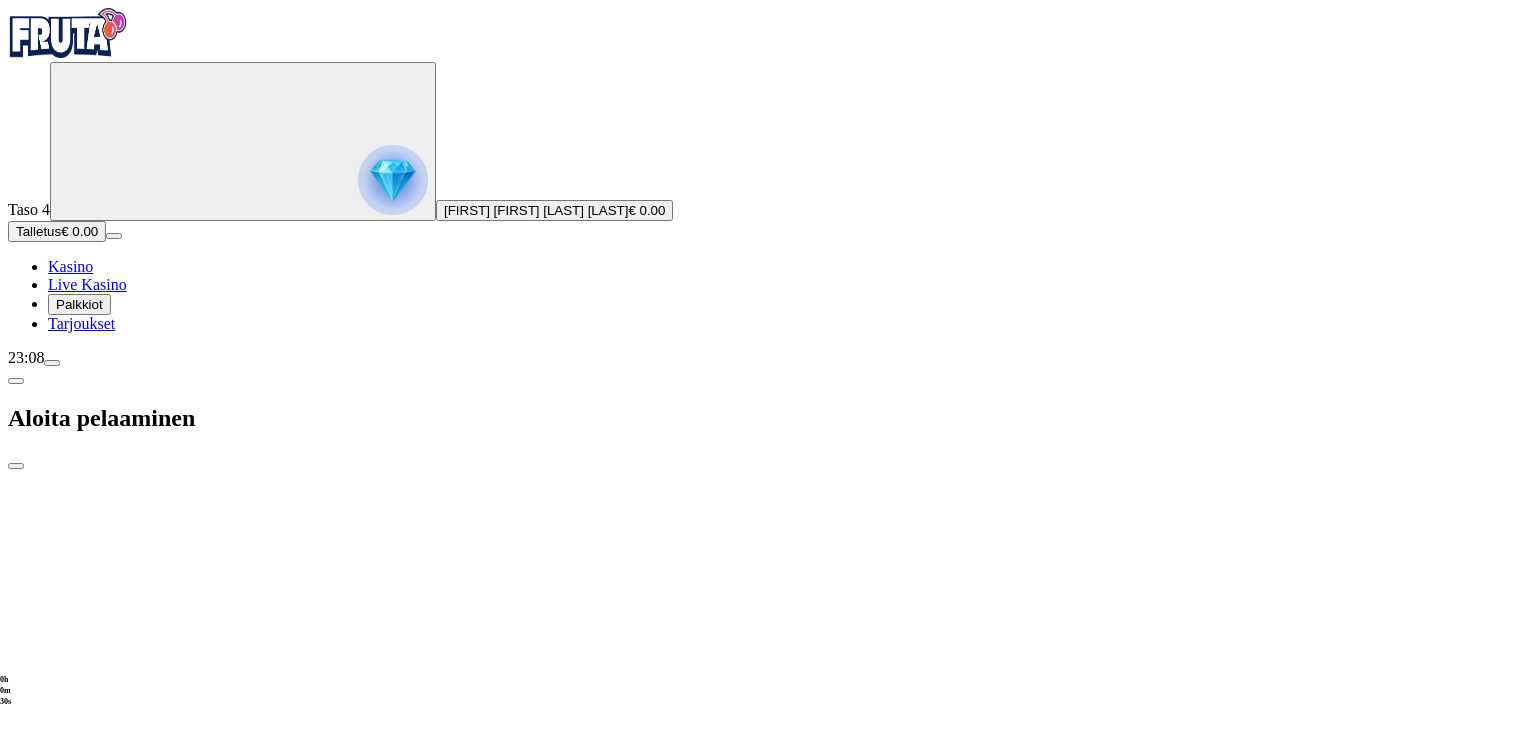type on "*" 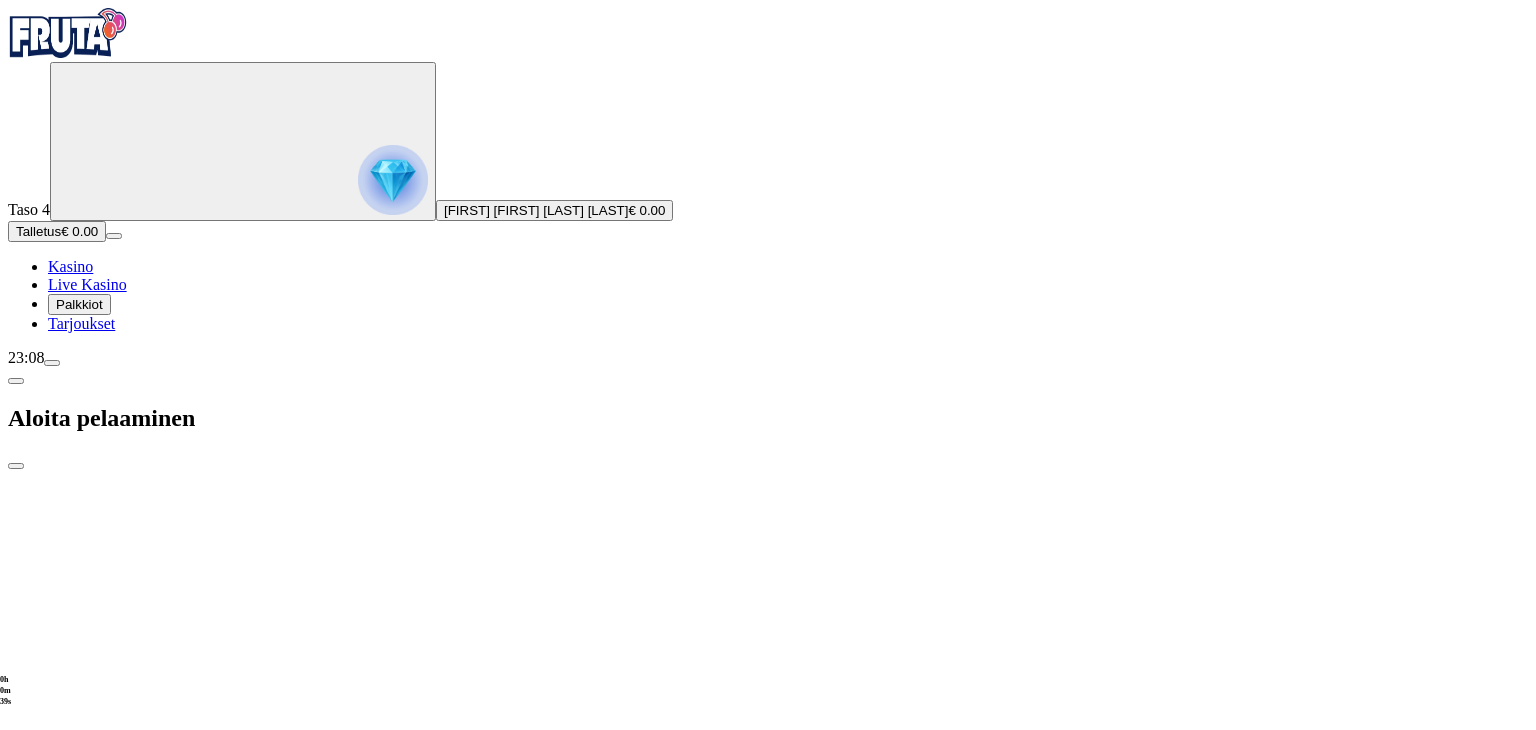 type on "**" 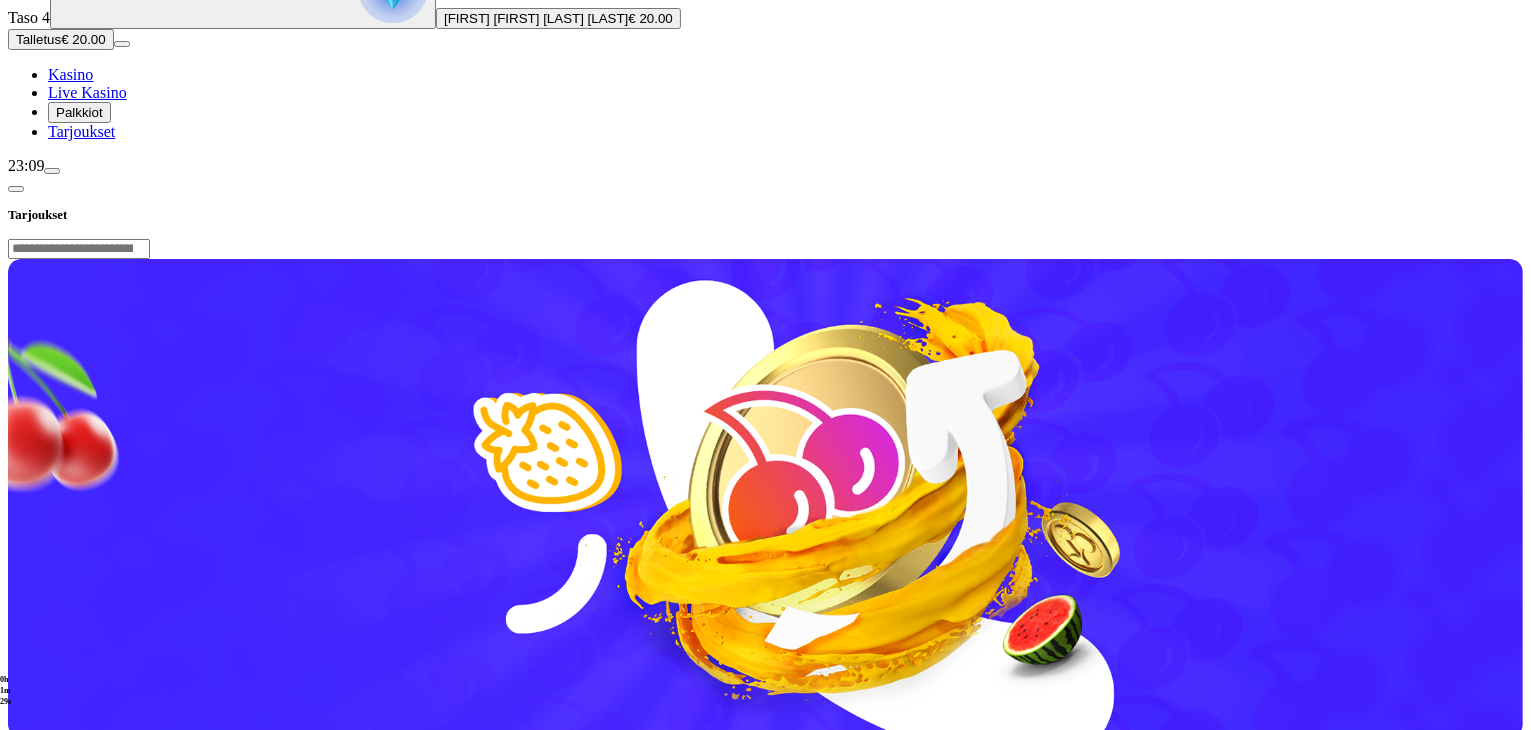 scroll, scrollTop: 0, scrollLeft: 0, axis: both 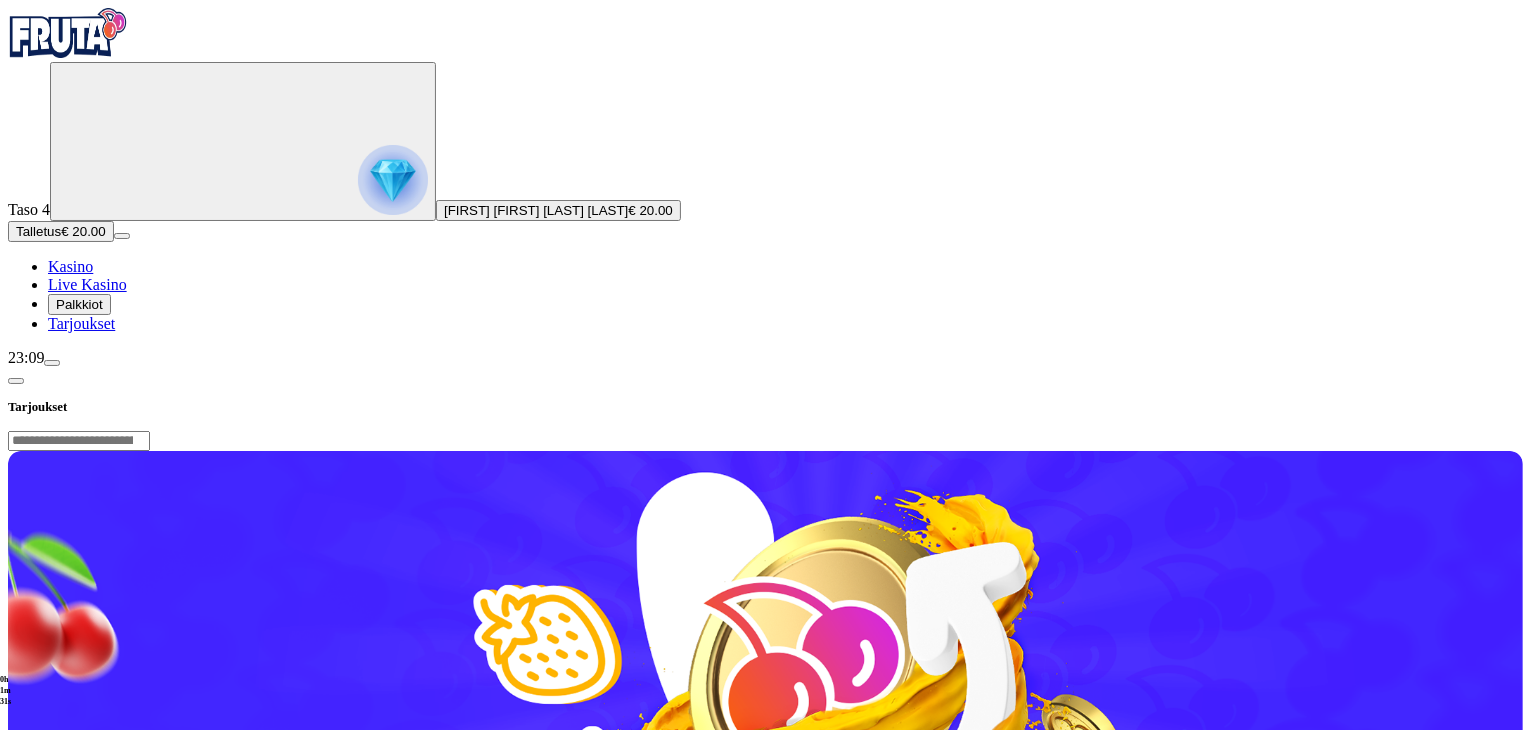 click on "Kasino" at bounding box center [70, 266] 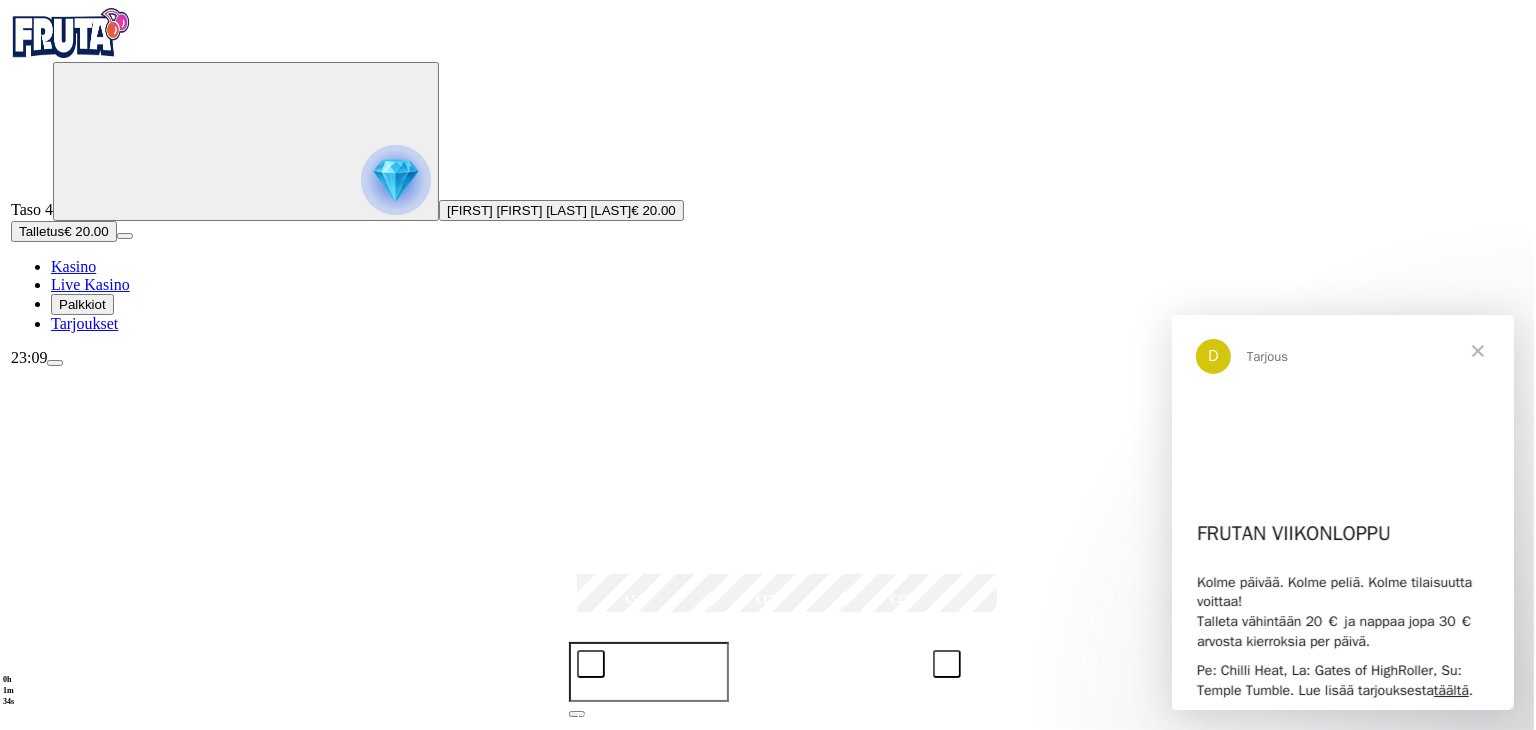 scroll, scrollTop: 0, scrollLeft: 0, axis: both 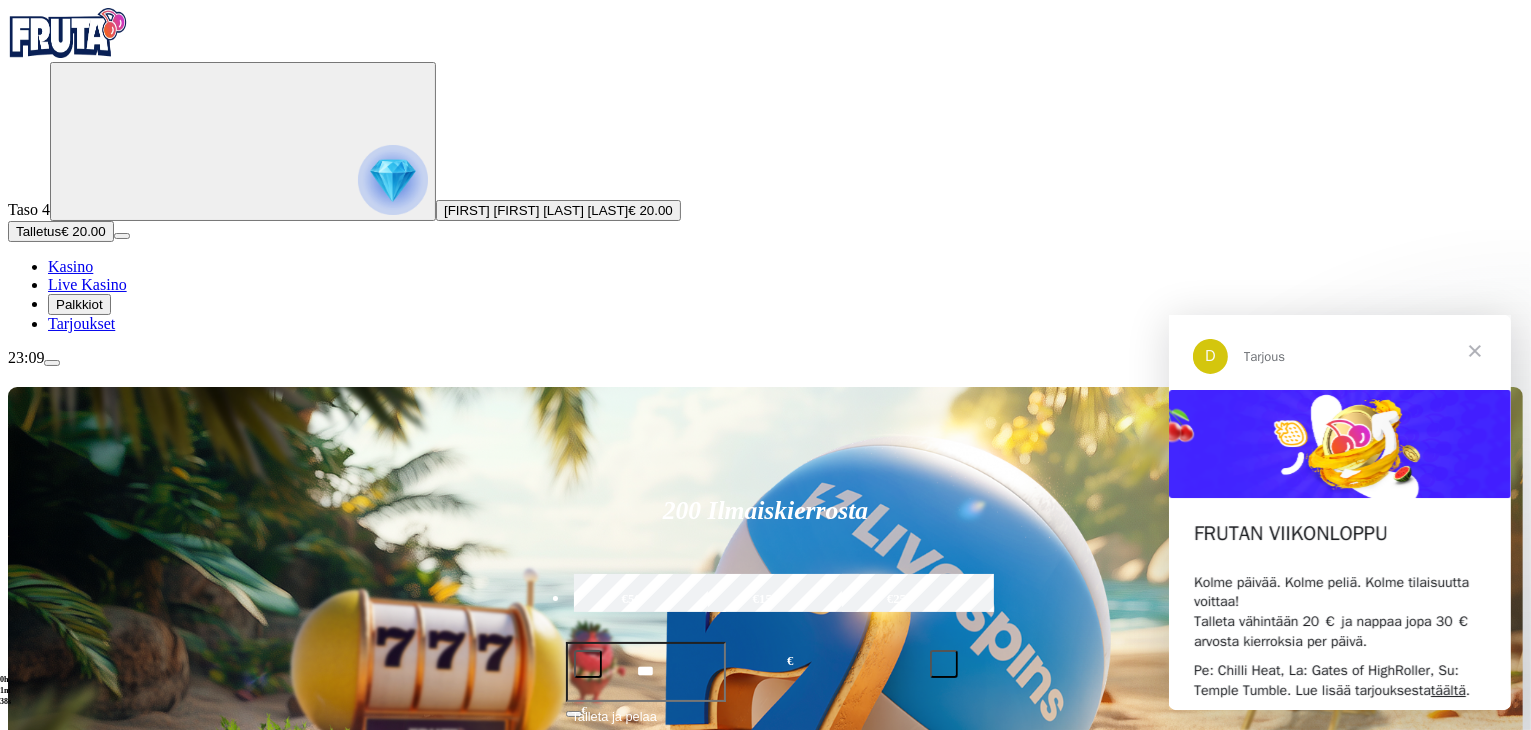 click at bounding box center [1474, 350] 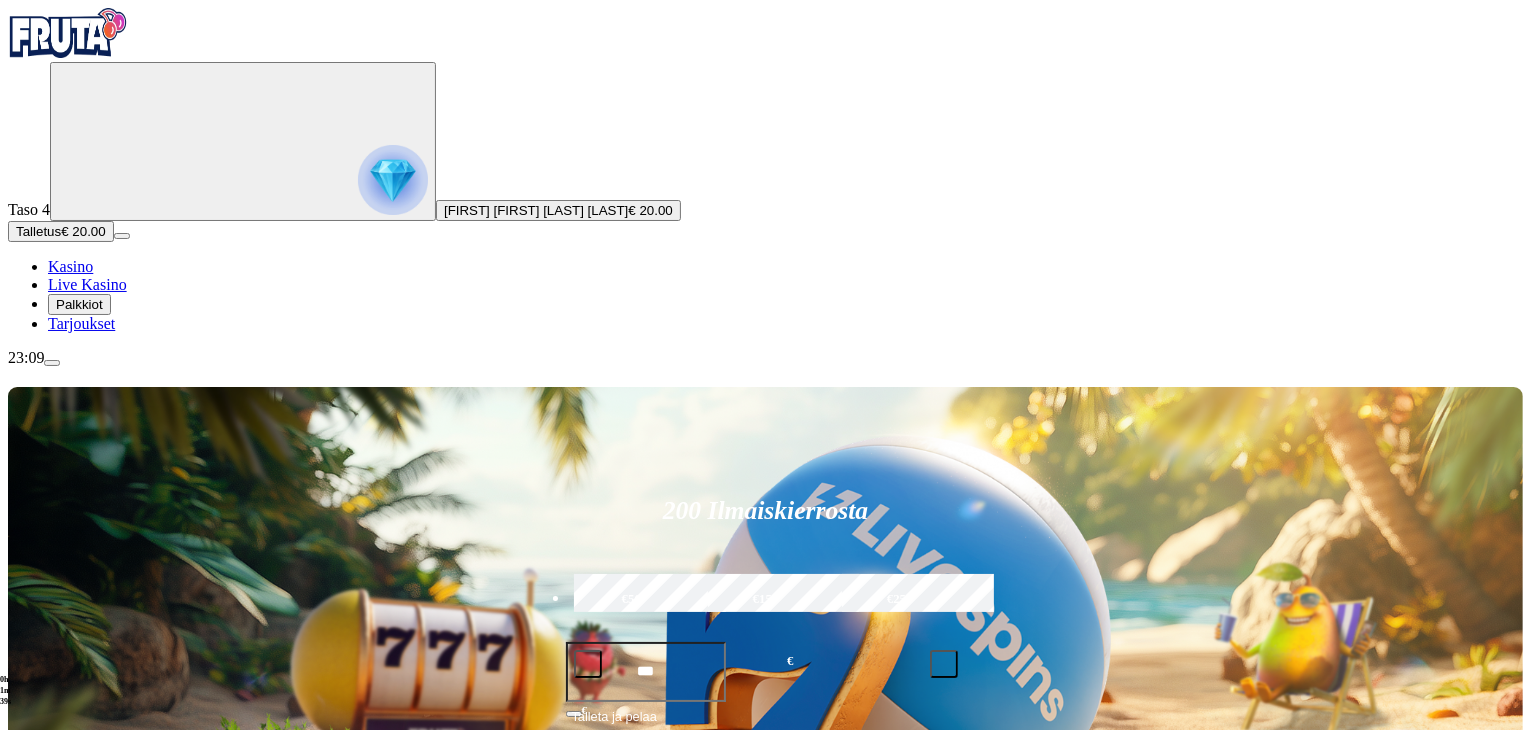 click on "Palkkiot" at bounding box center (79, 304) 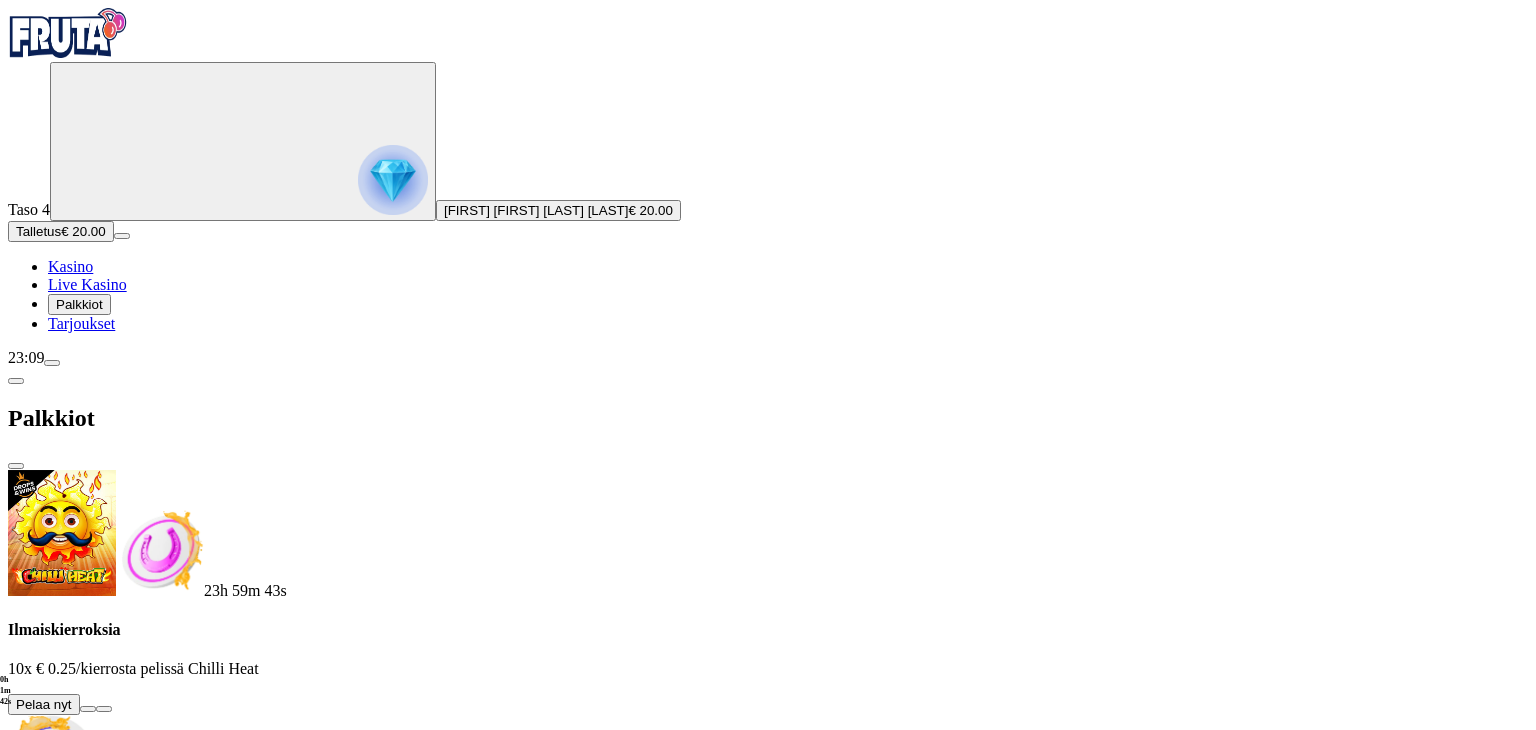 click at bounding box center [88, 709] 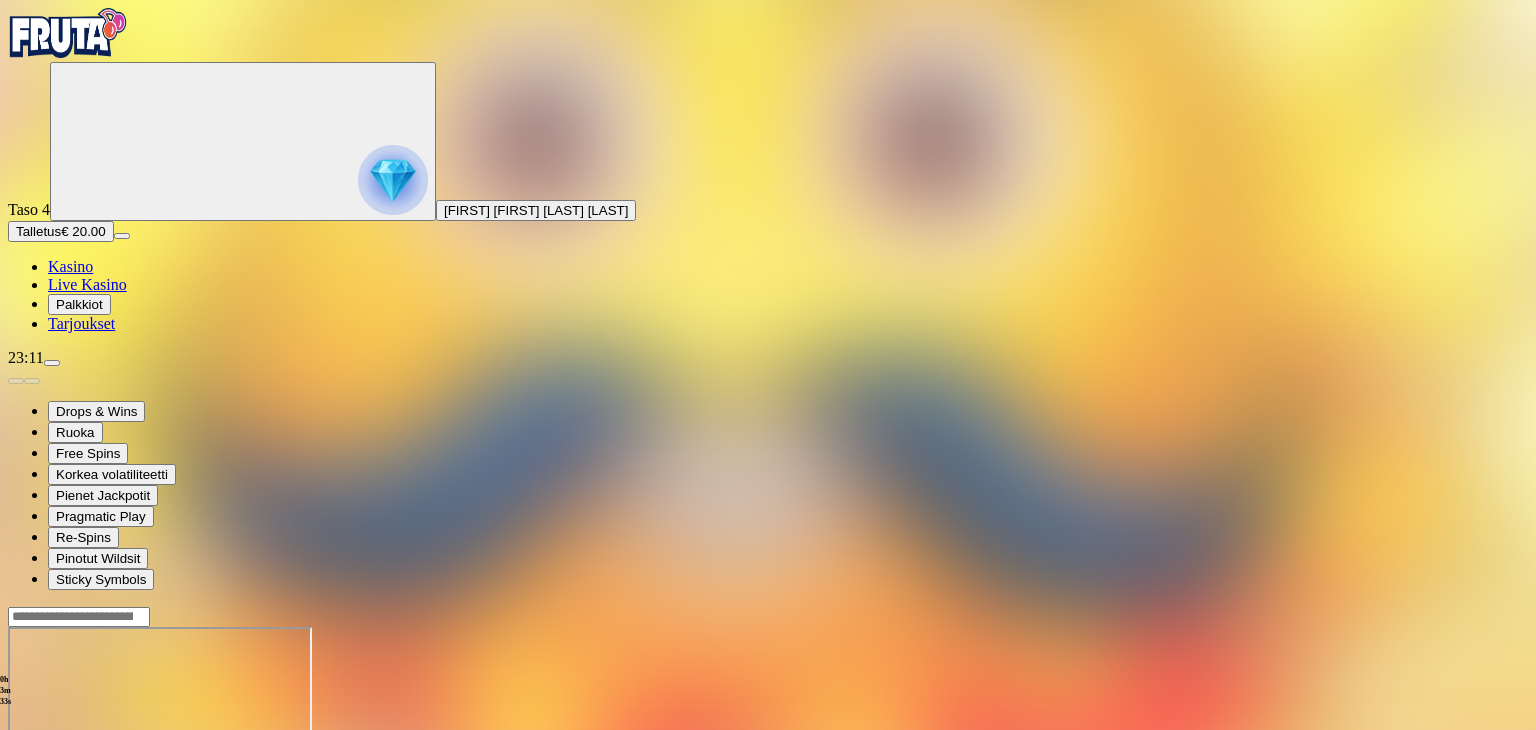click at bounding box center [16, 799] 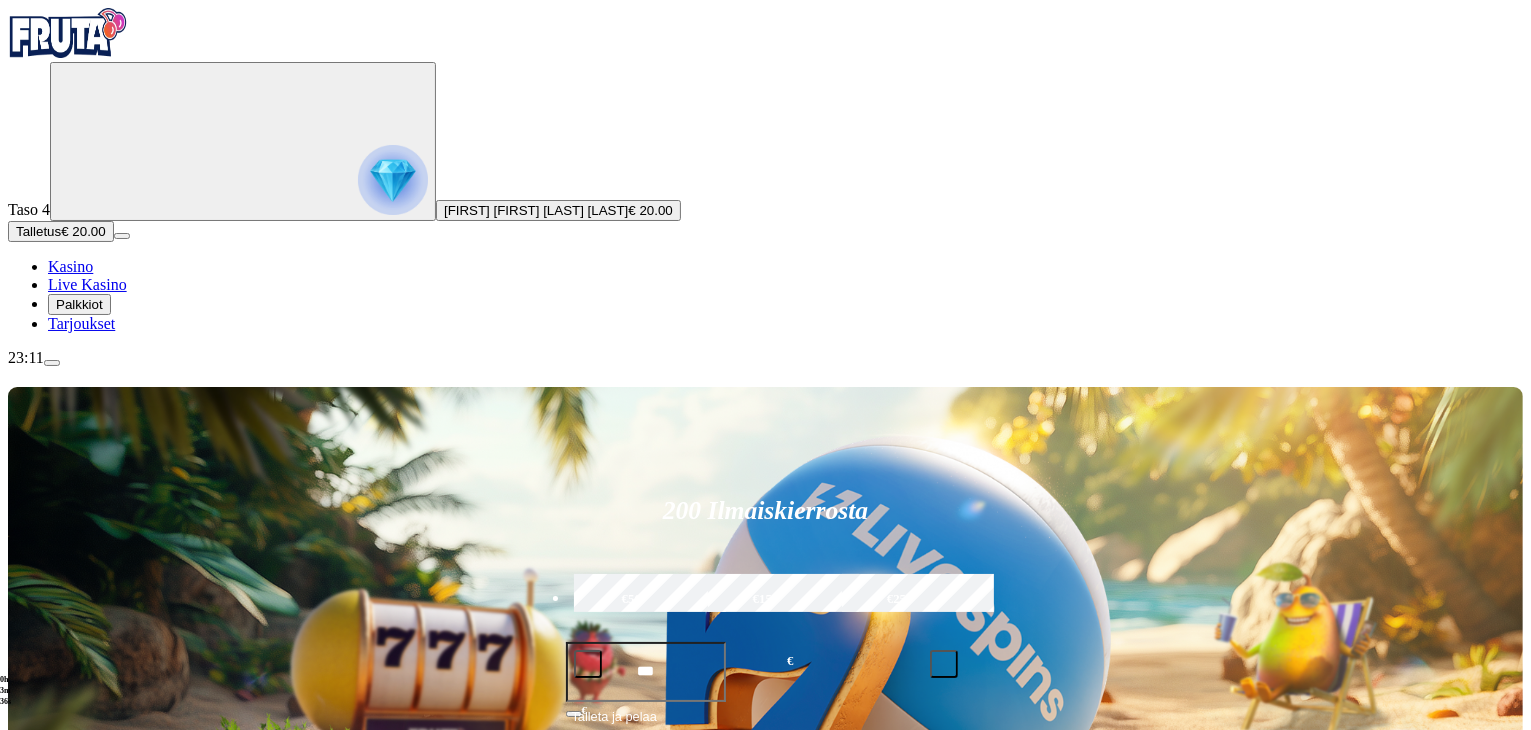 click at bounding box center (1064, 982) 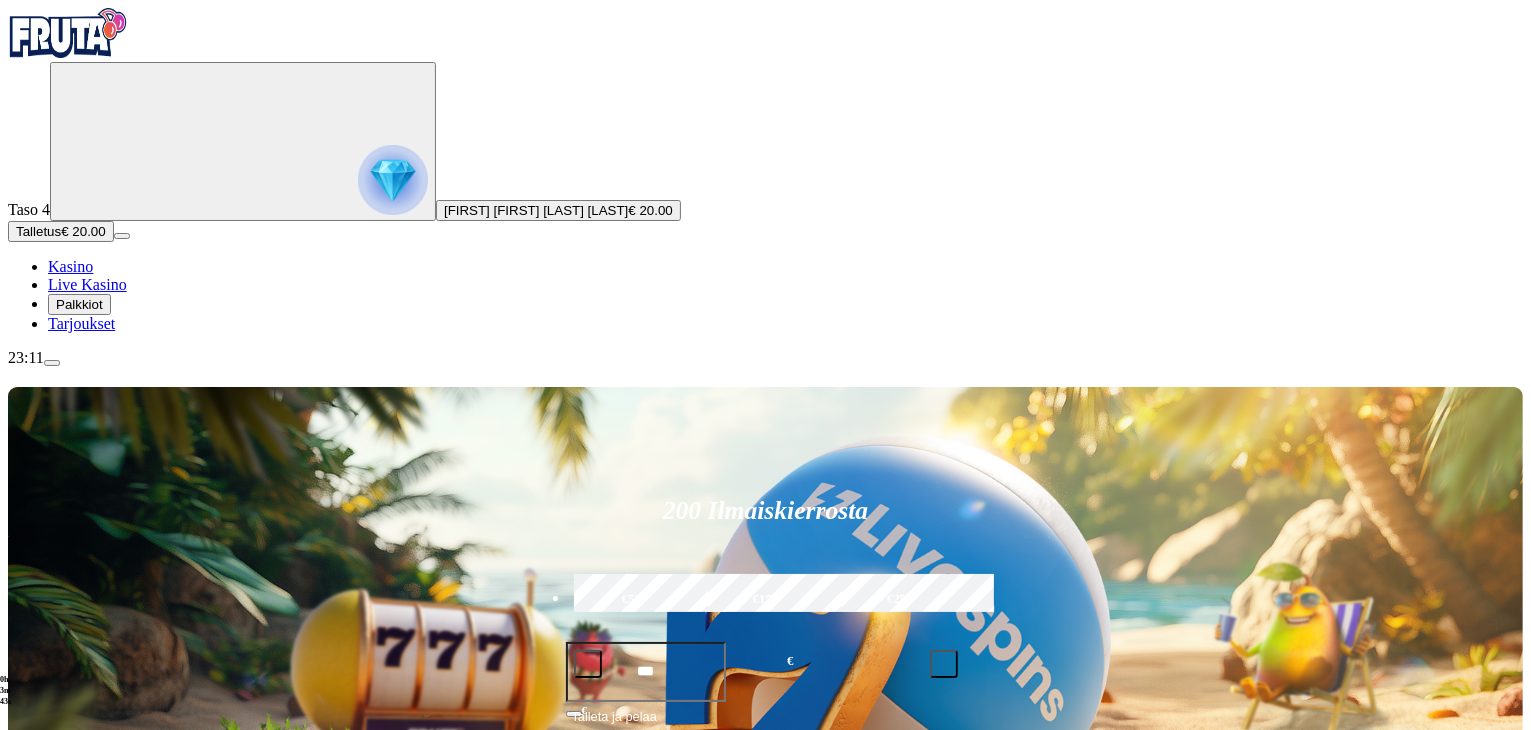 type on "******" 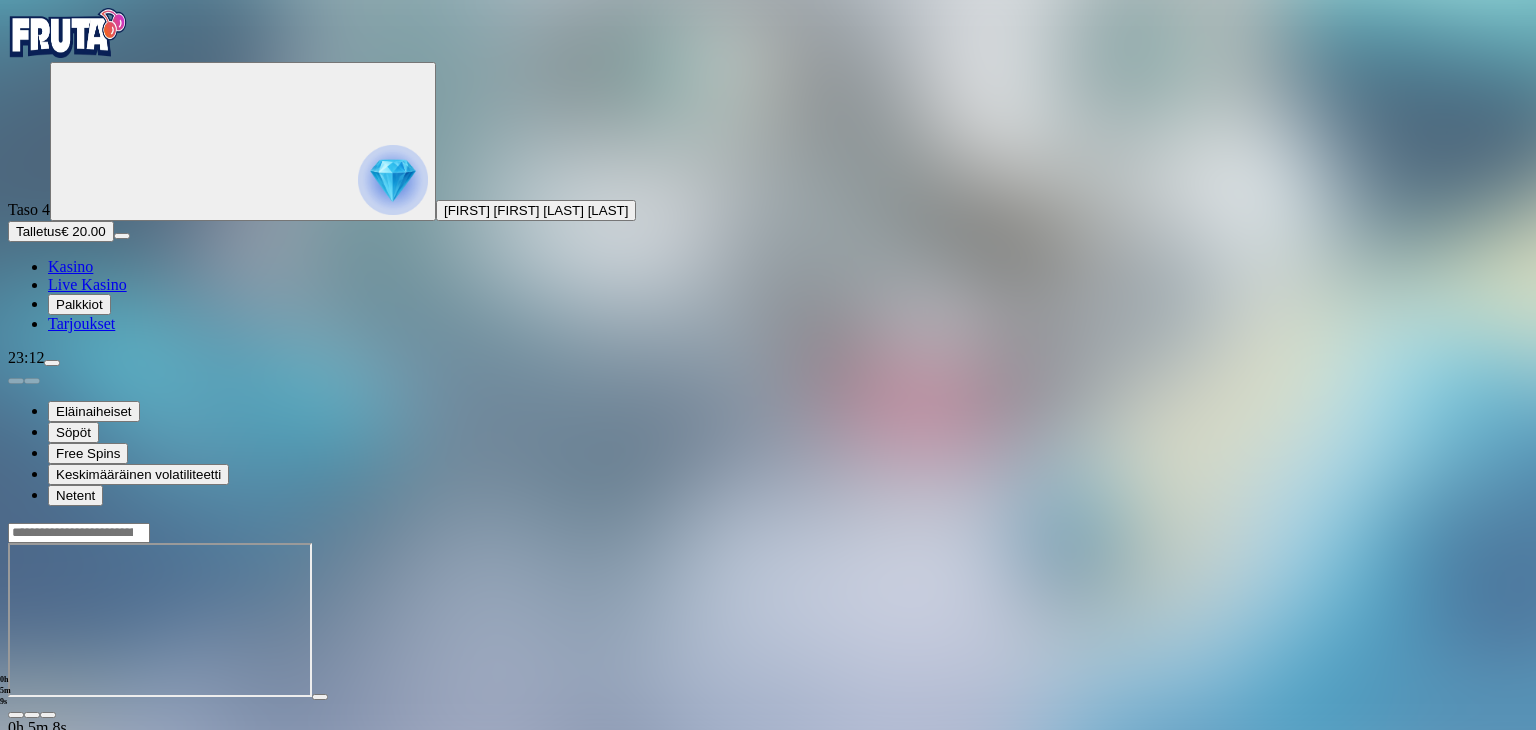 click at bounding box center (48, 715) 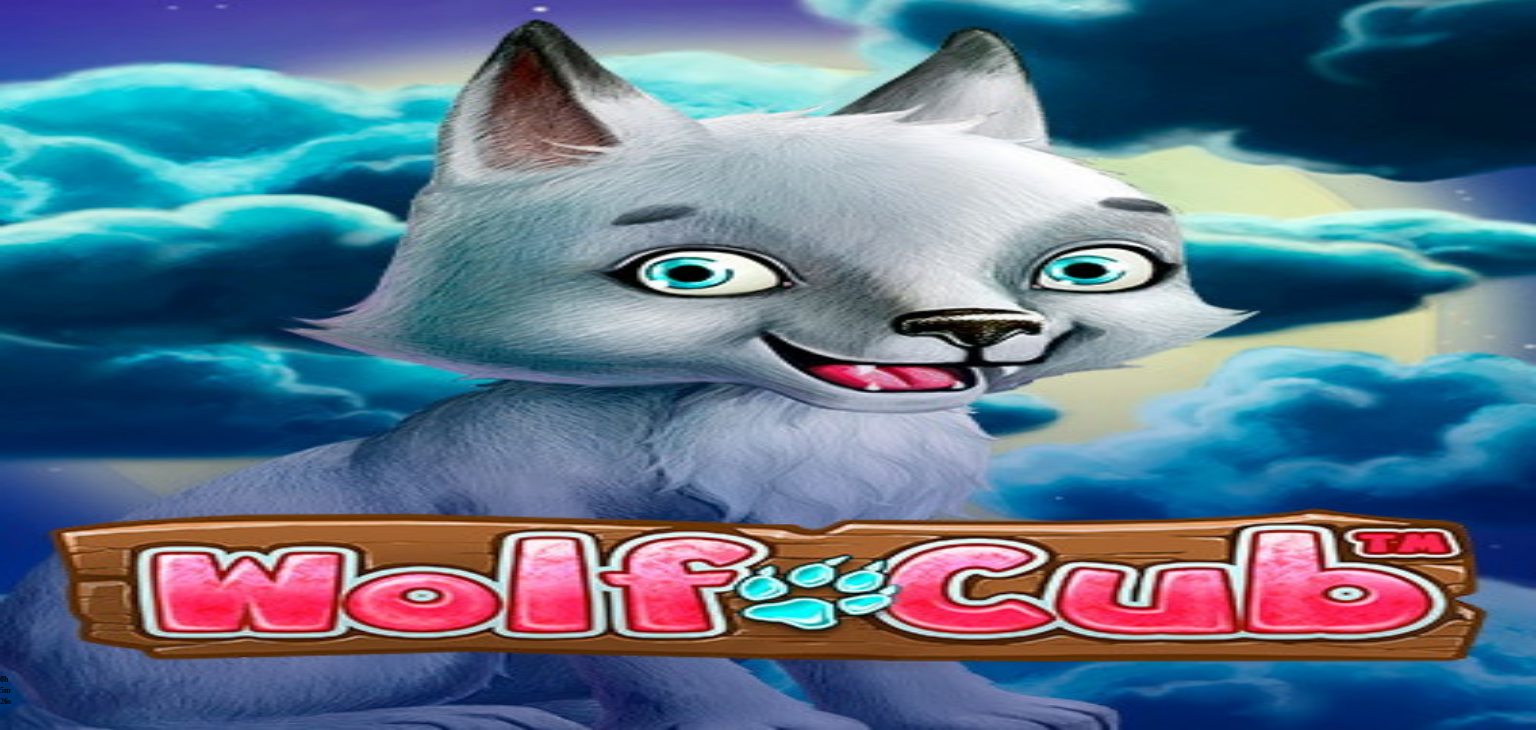 scroll, scrollTop: 0, scrollLeft: 0, axis: both 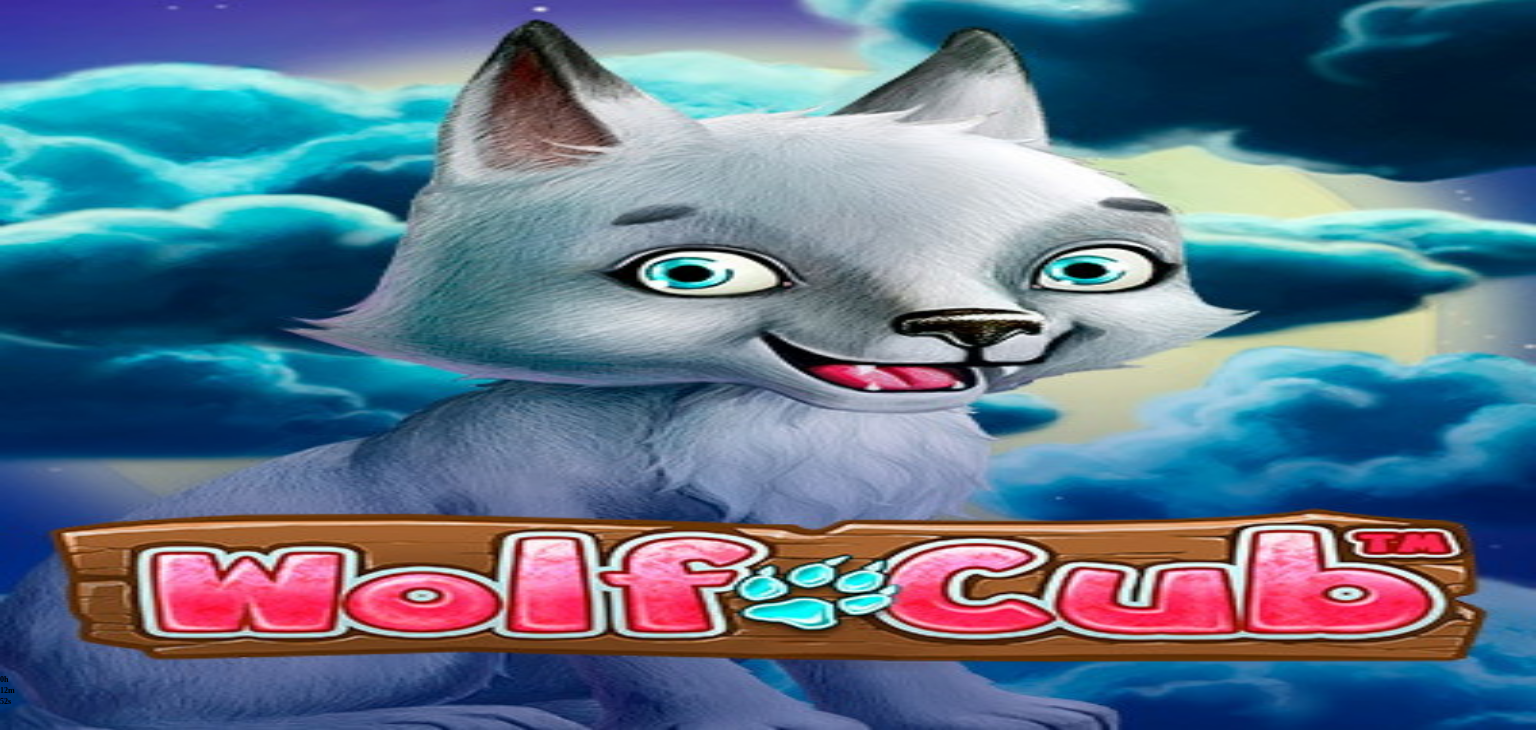 click at bounding box center (16, 715) 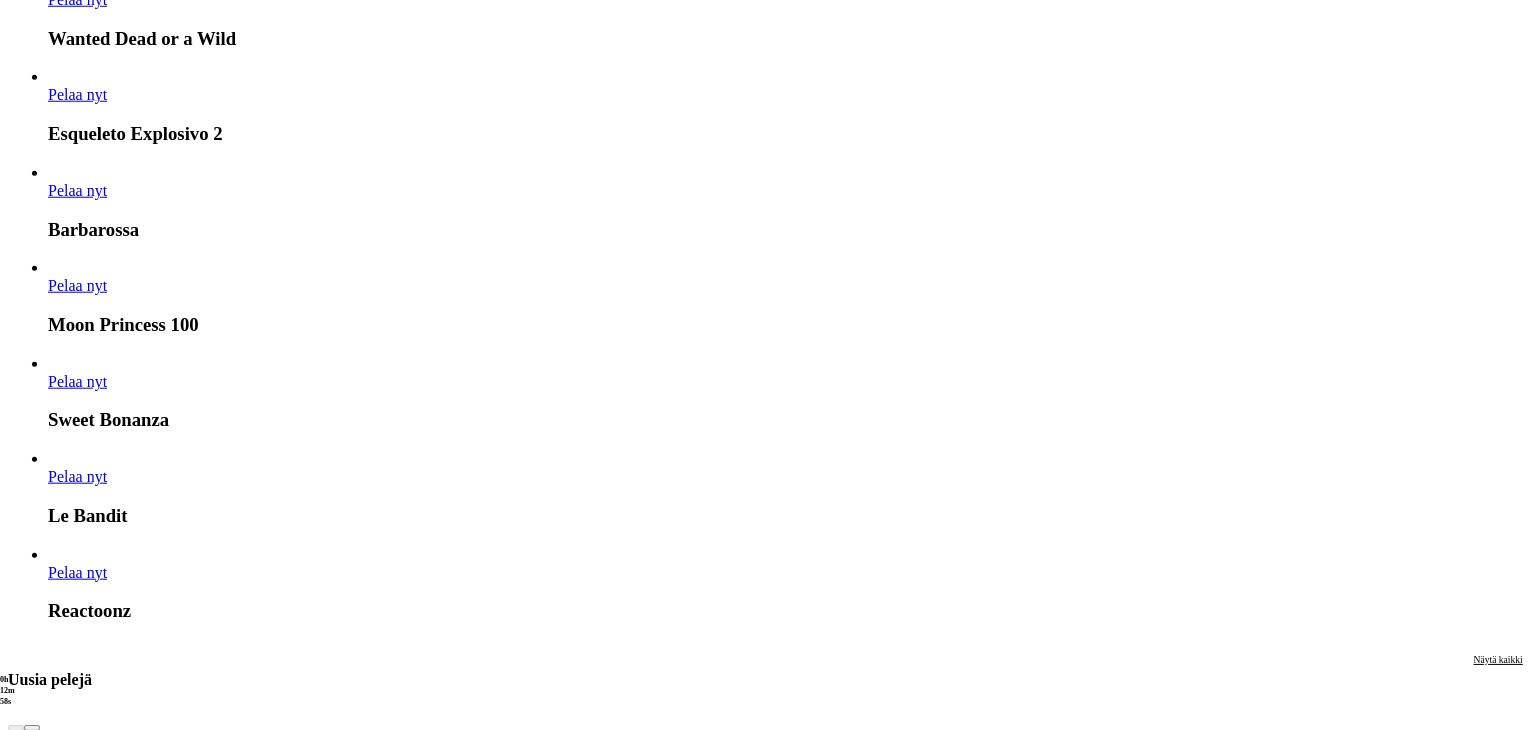 scroll, scrollTop: 2100, scrollLeft: 0, axis: vertical 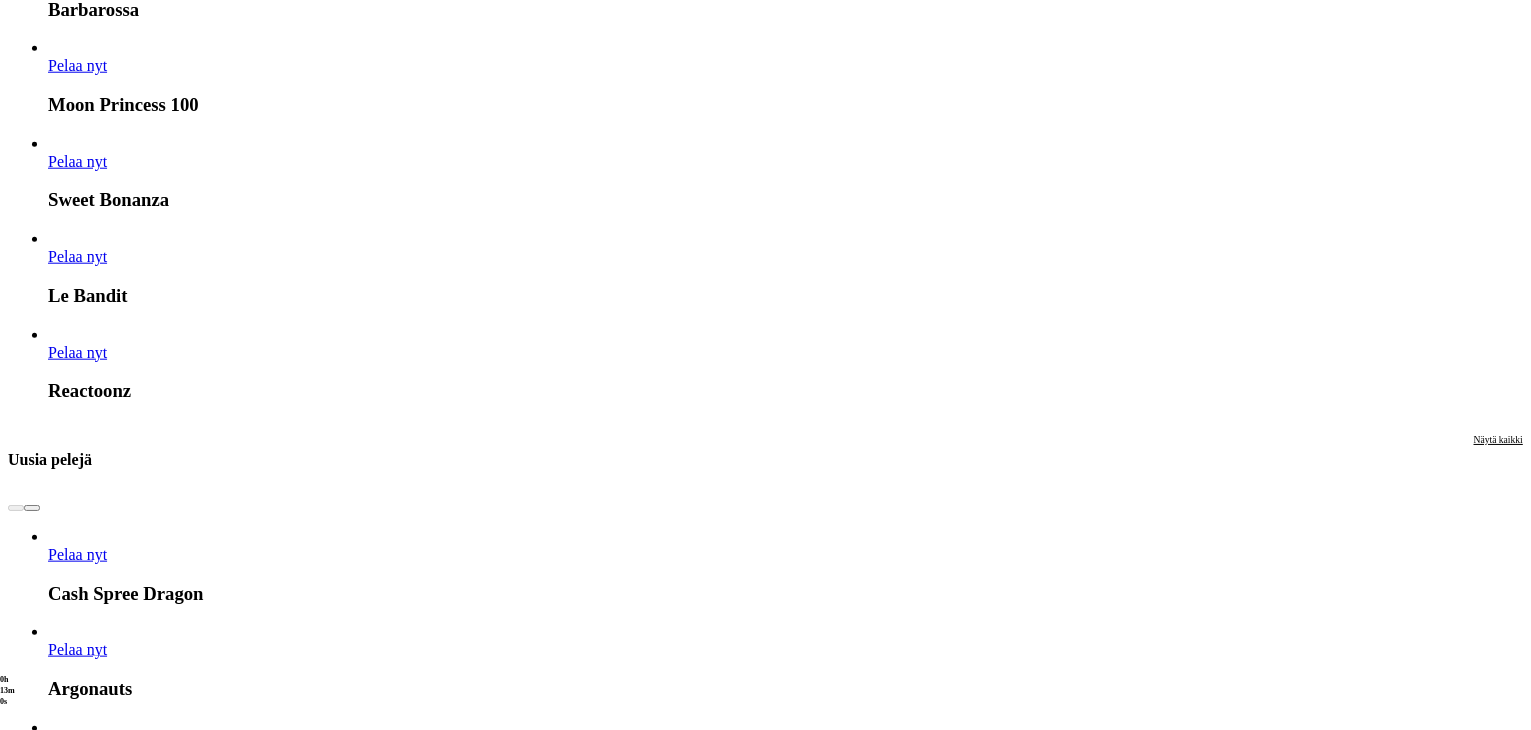 click on "Pelaa nyt" at bounding box center (77, 16606) 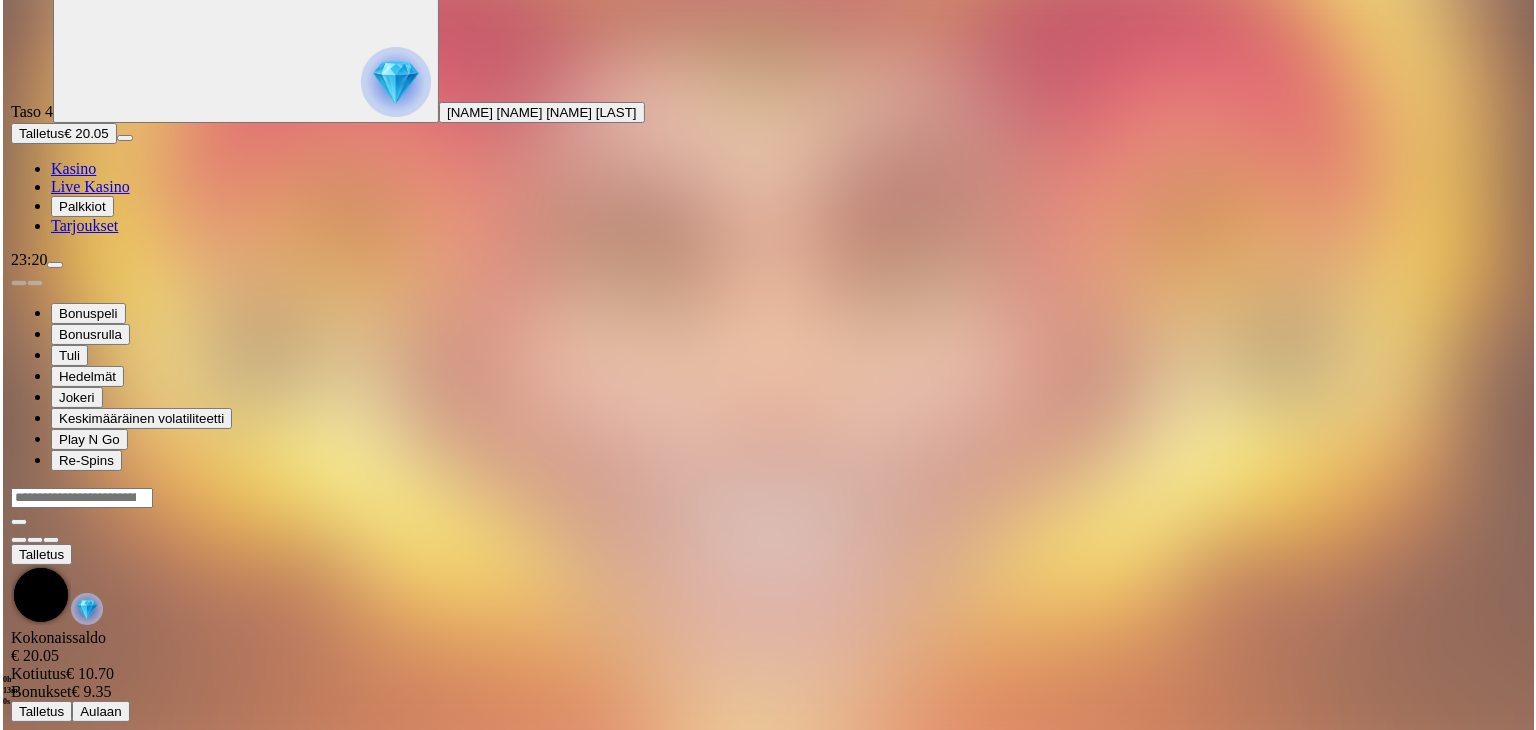 scroll, scrollTop: 0, scrollLeft: 0, axis: both 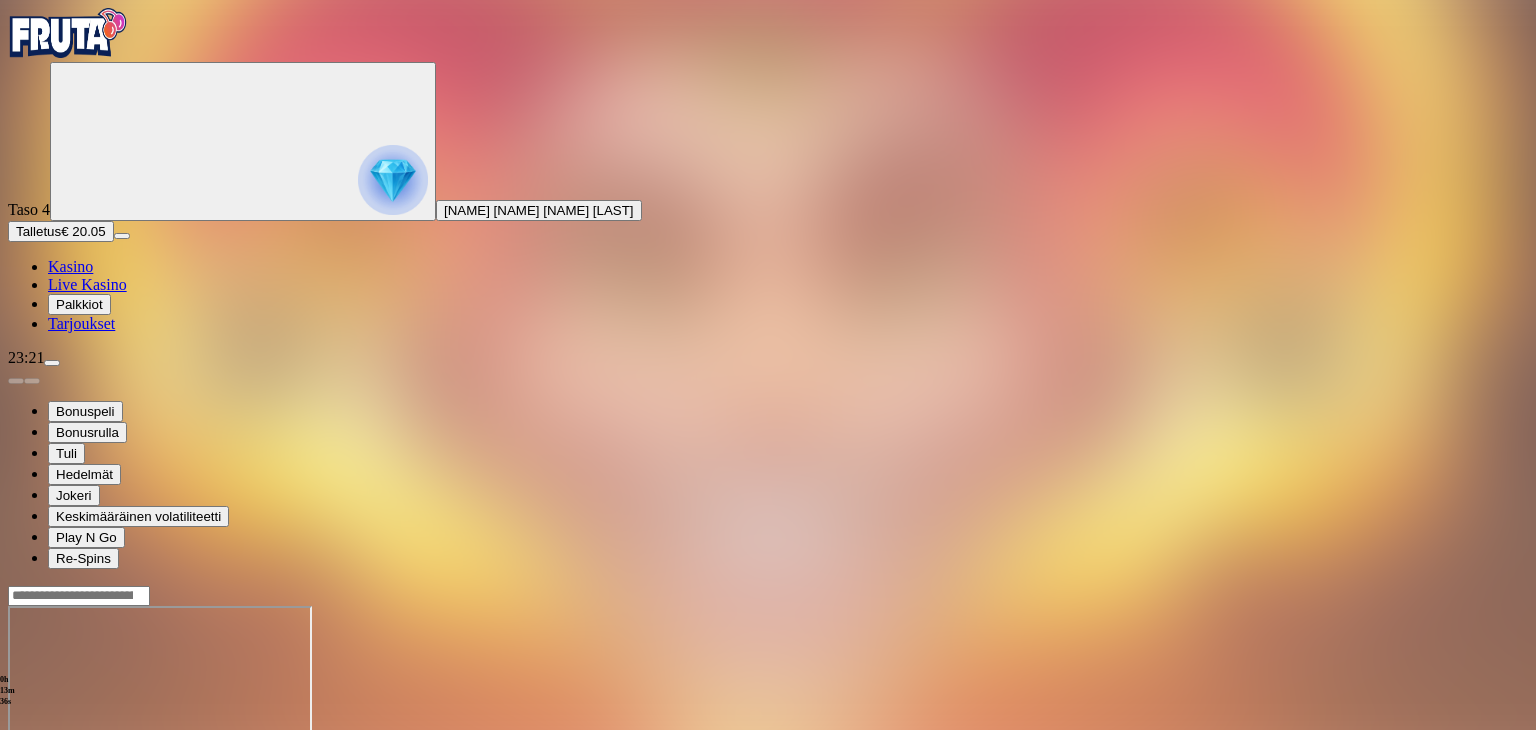 click at bounding box center [52, 363] 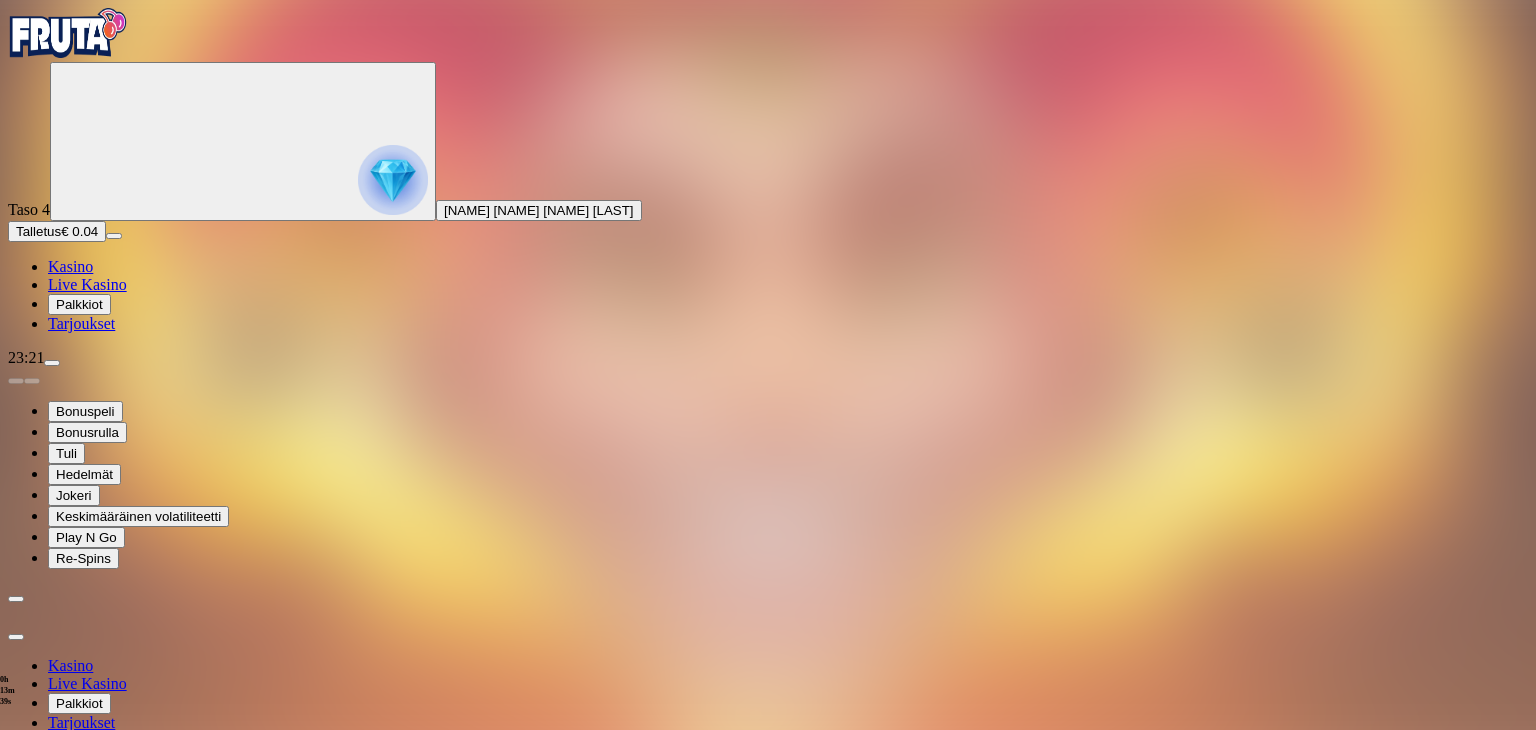 click at bounding box center (393, 180) 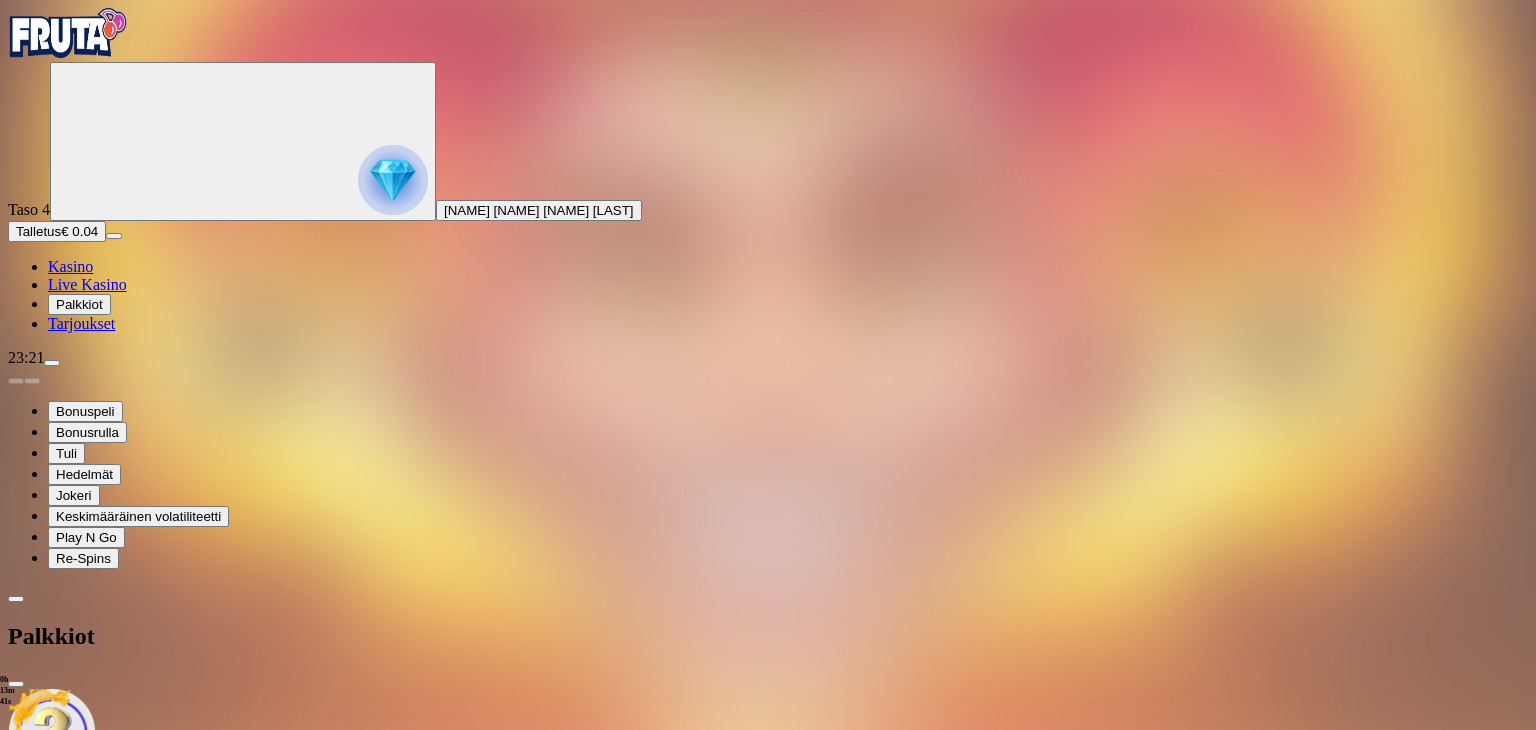 click at bounding box center [52, 732] 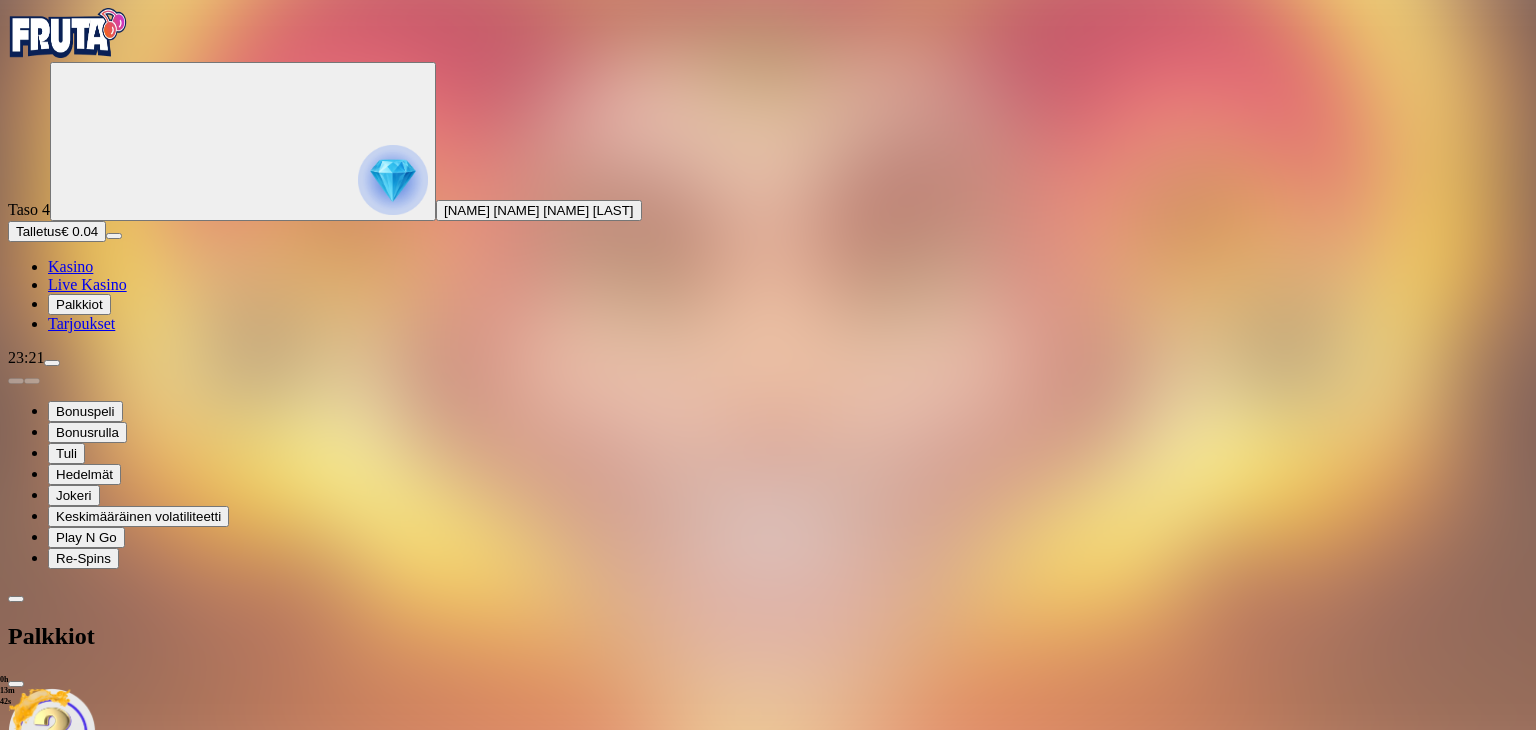 click at bounding box center [52, 732] 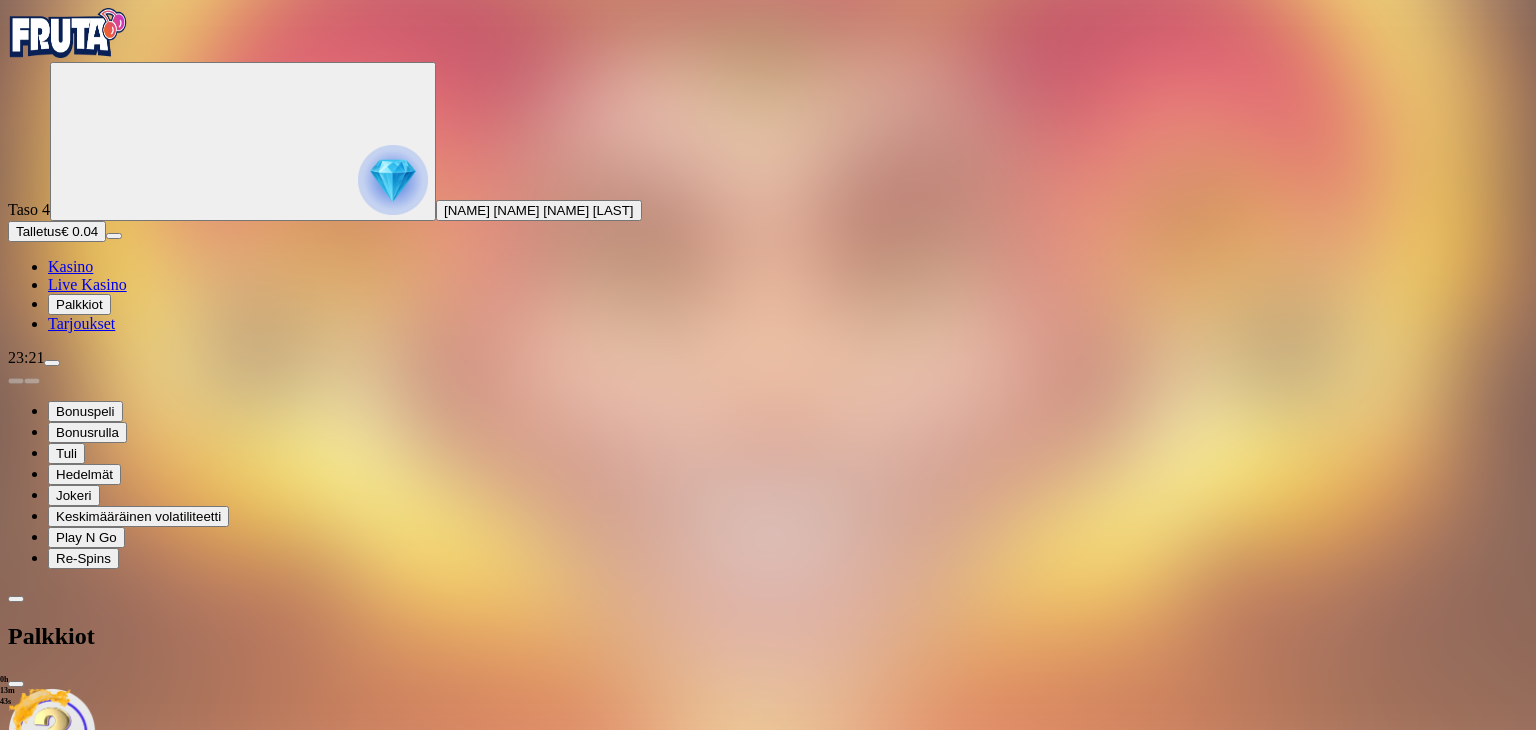 click at bounding box center [52, 732] 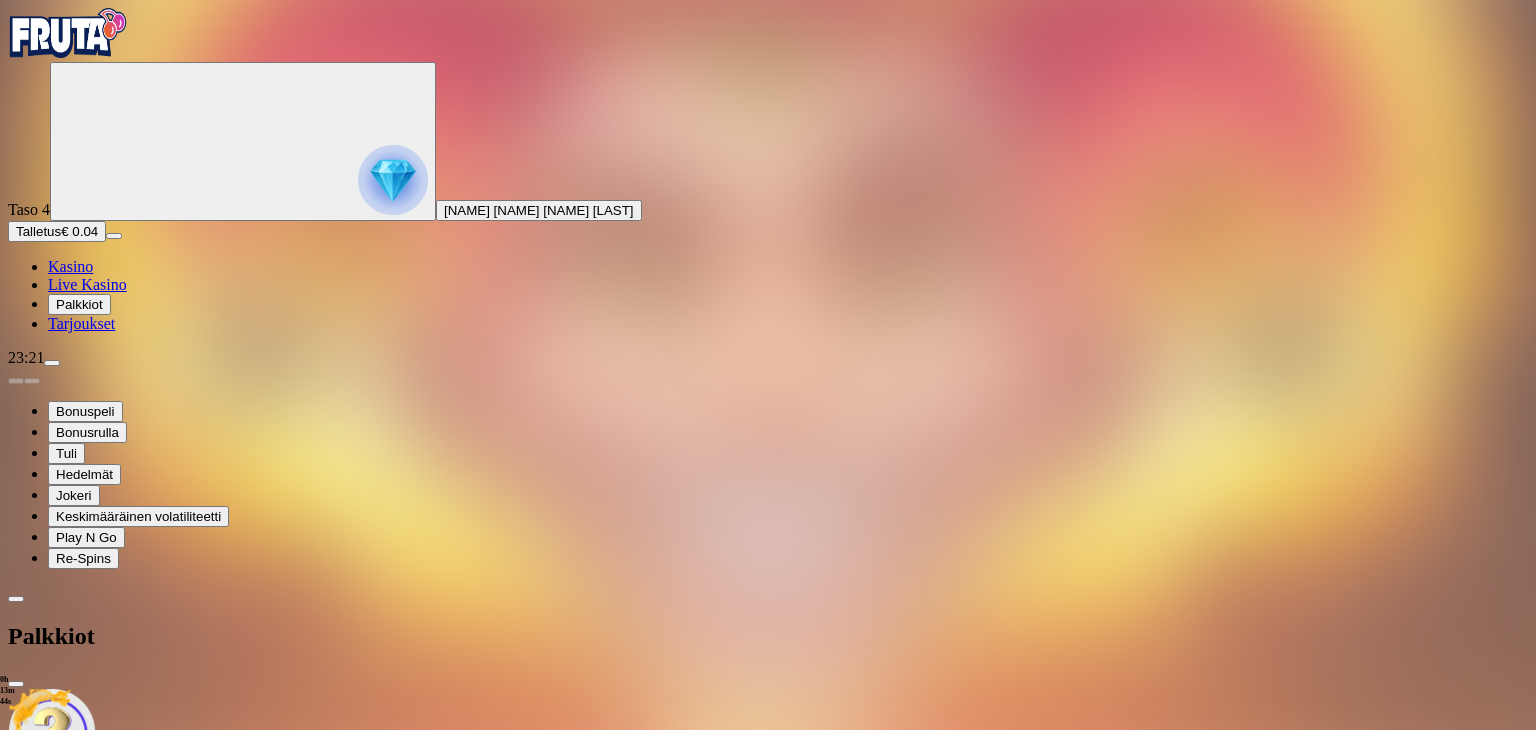 click at bounding box center [52, 363] 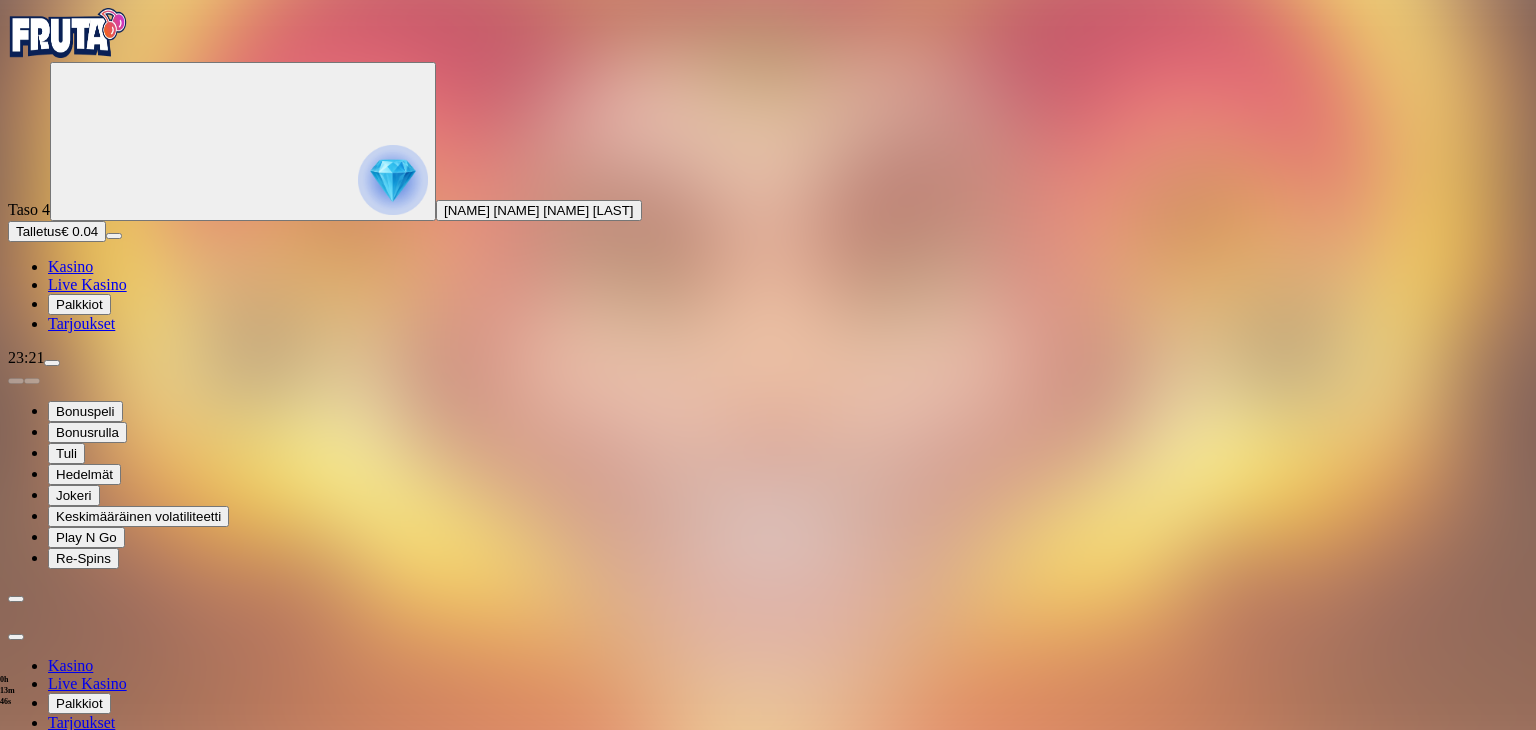 click on "Kirjaudu ulos" at bounding box center [54, 1072] 